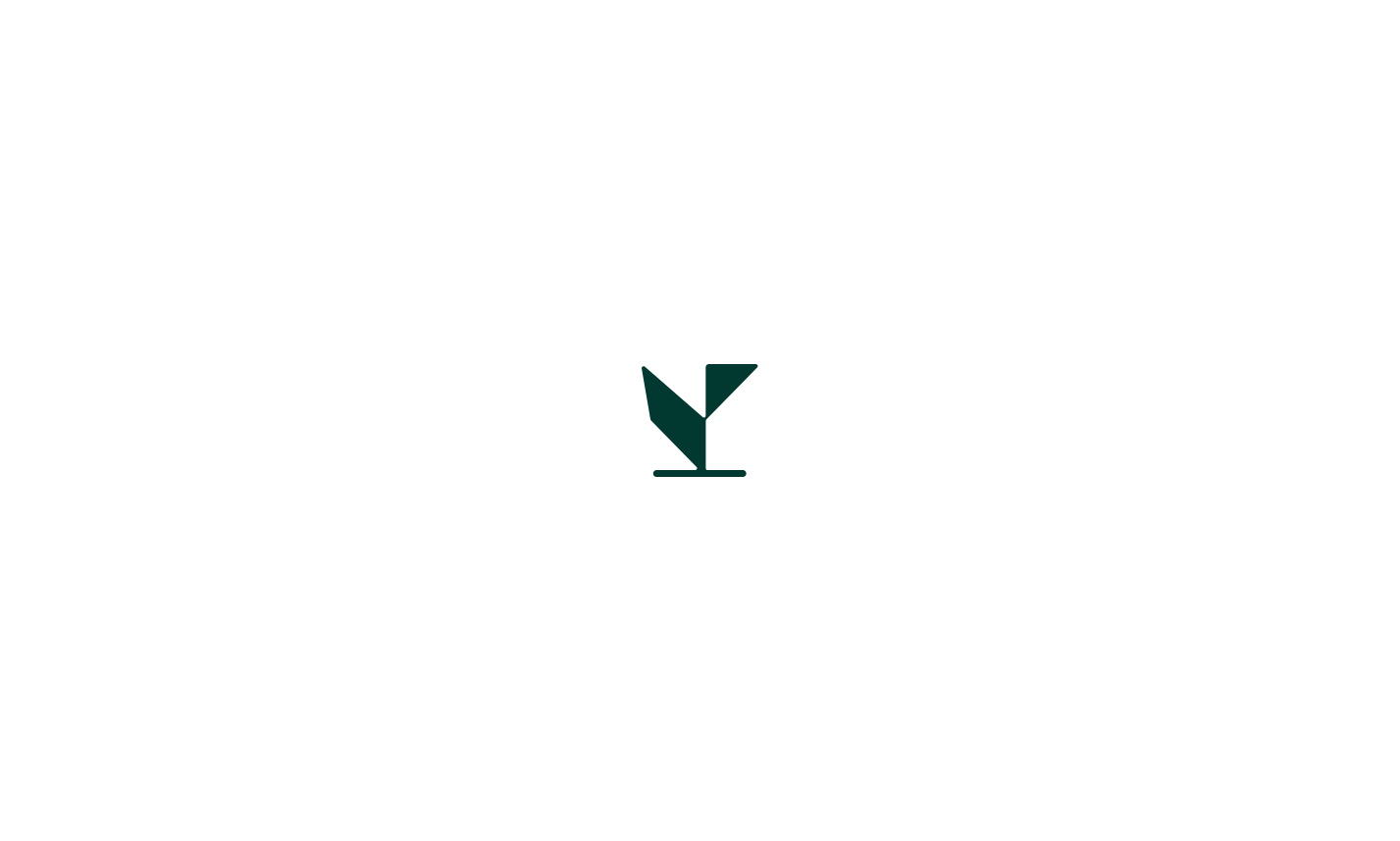scroll, scrollTop: 0, scrollLeft: 0, axis: both 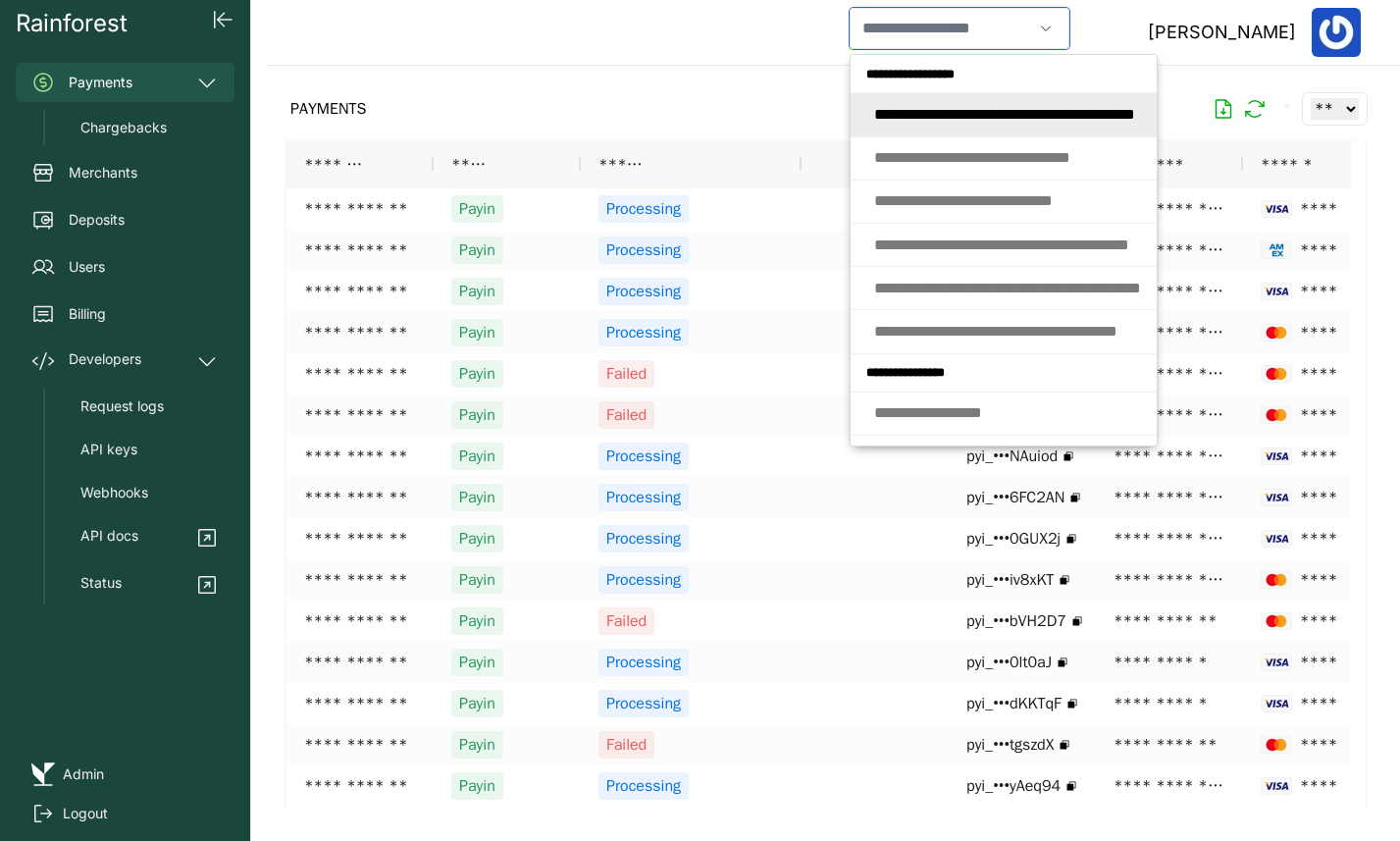 click at bounding box center [941, 28] 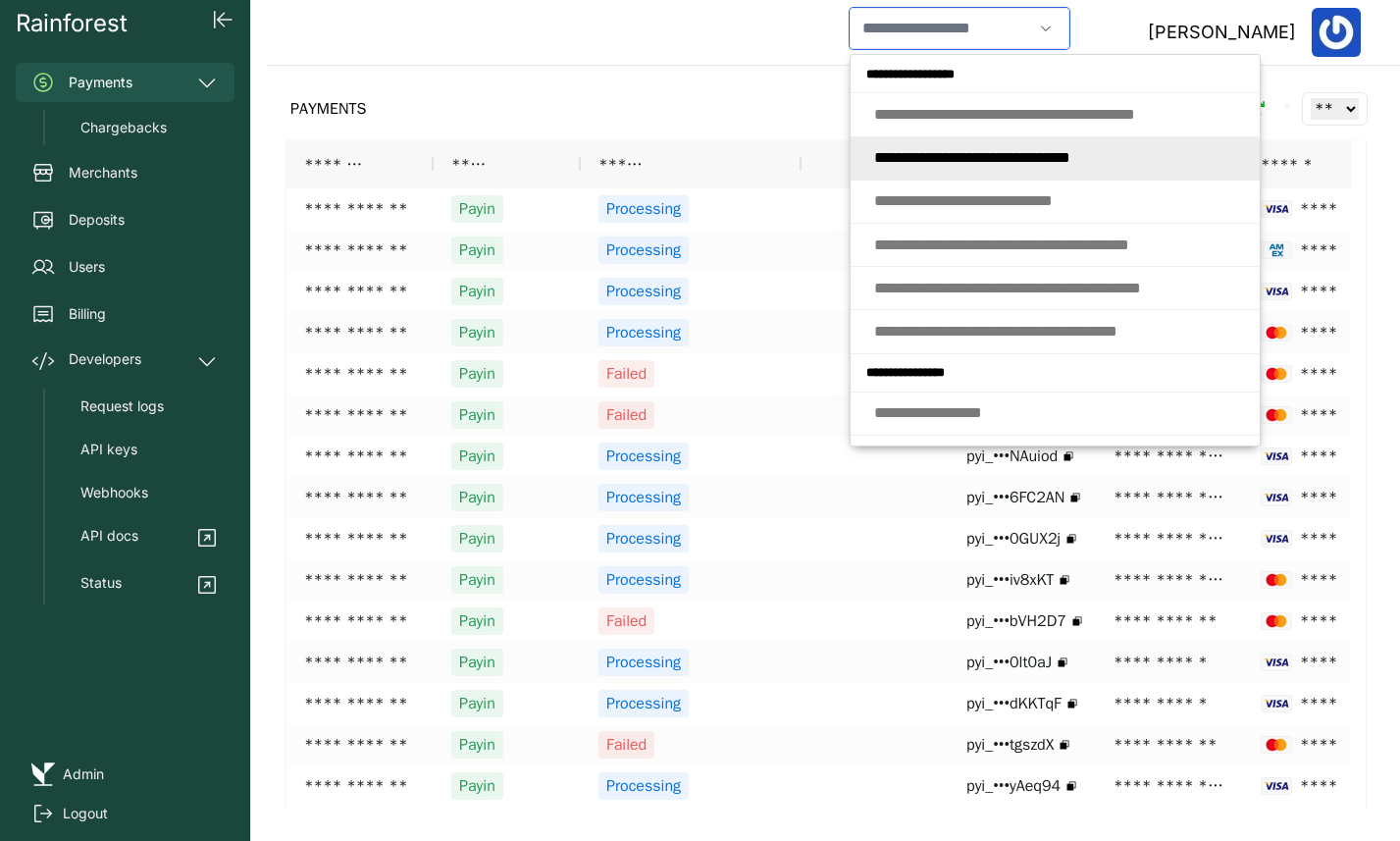 click on "* * * * * * * * * *   * * * * * * * *   *   * * * * *   * * * * *" at bounding box center (972, 157) 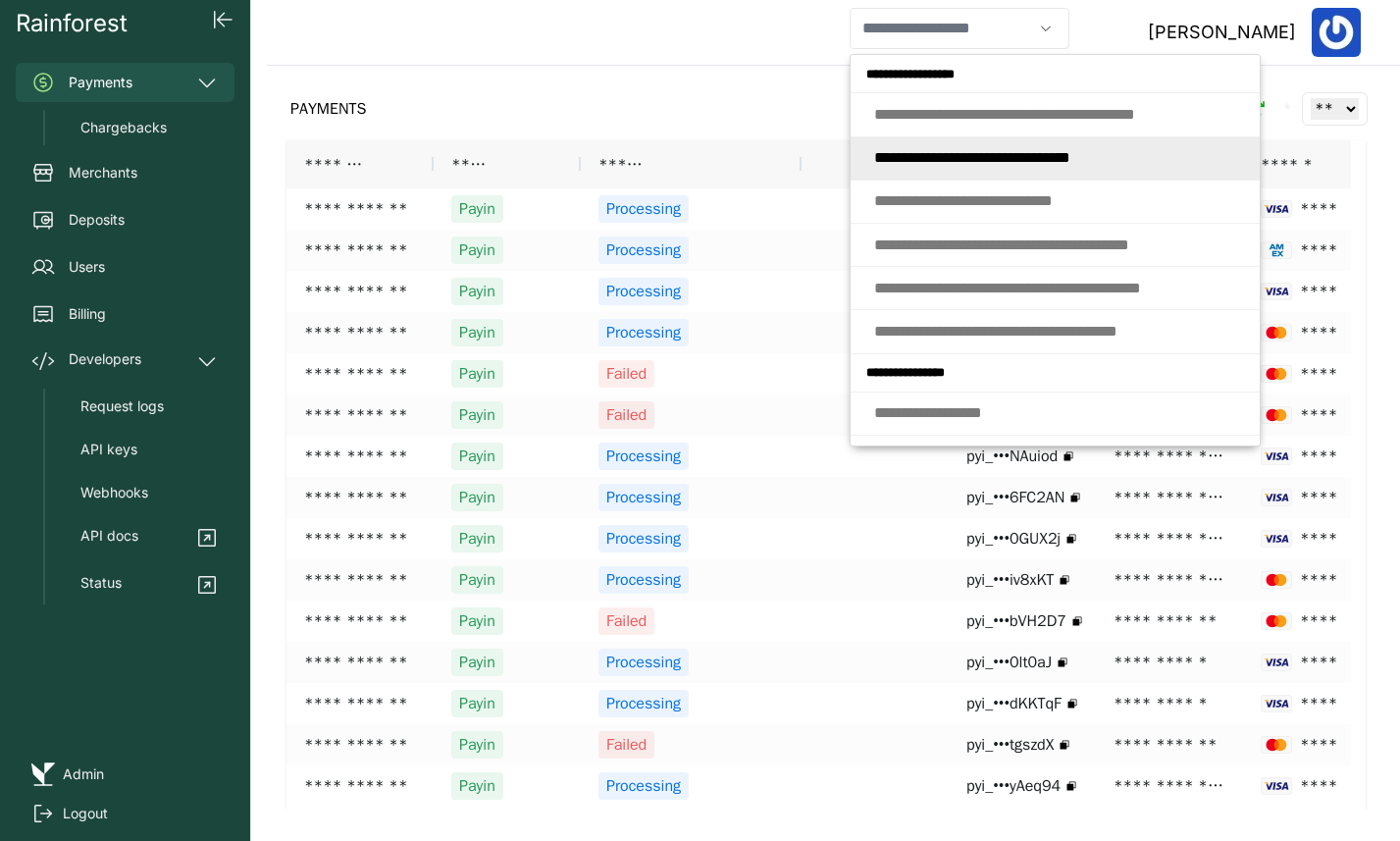 type on "**********" 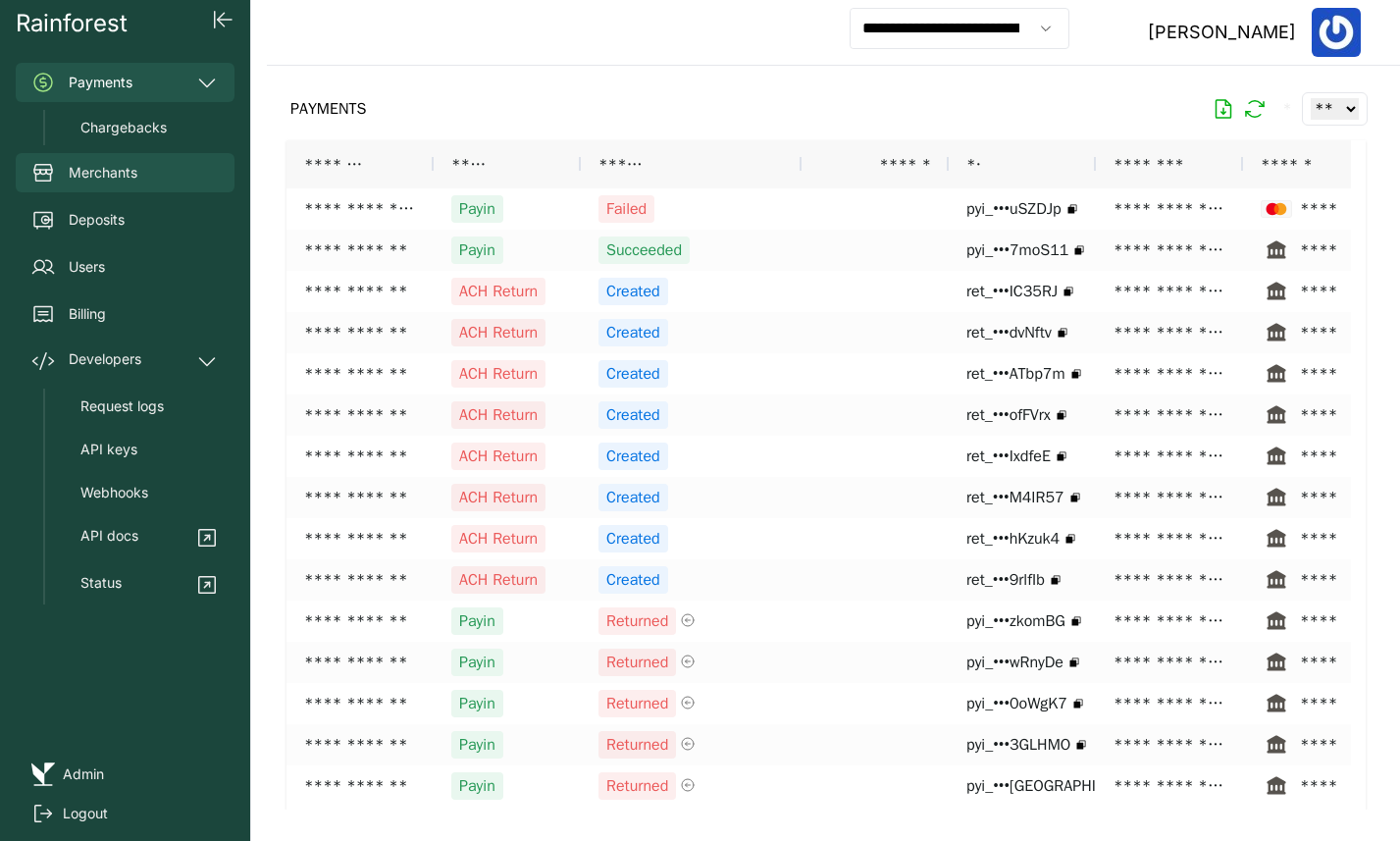 click on "Merchants" at bounding box center (103, 173) 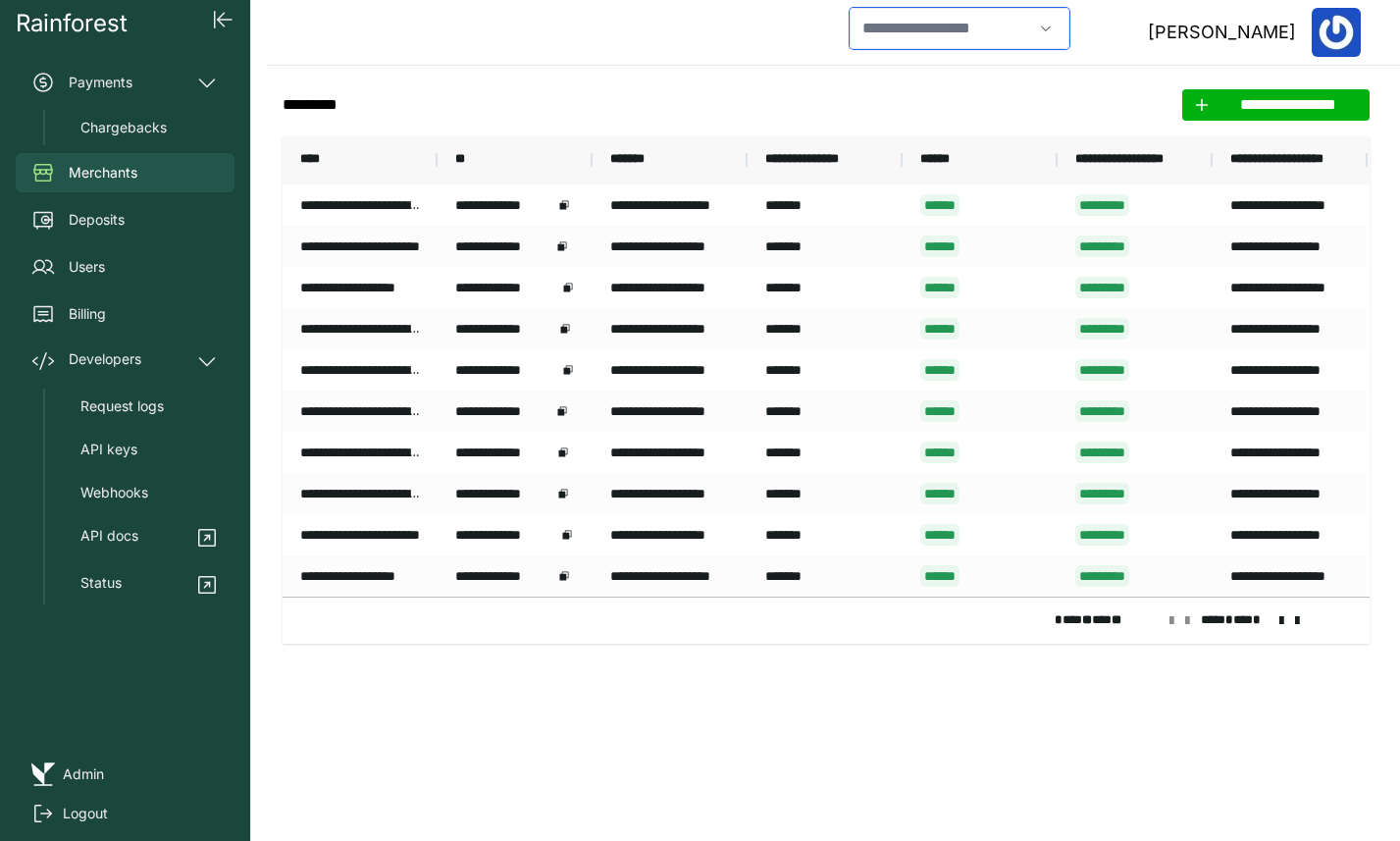 click at bounding box center [941, 28] 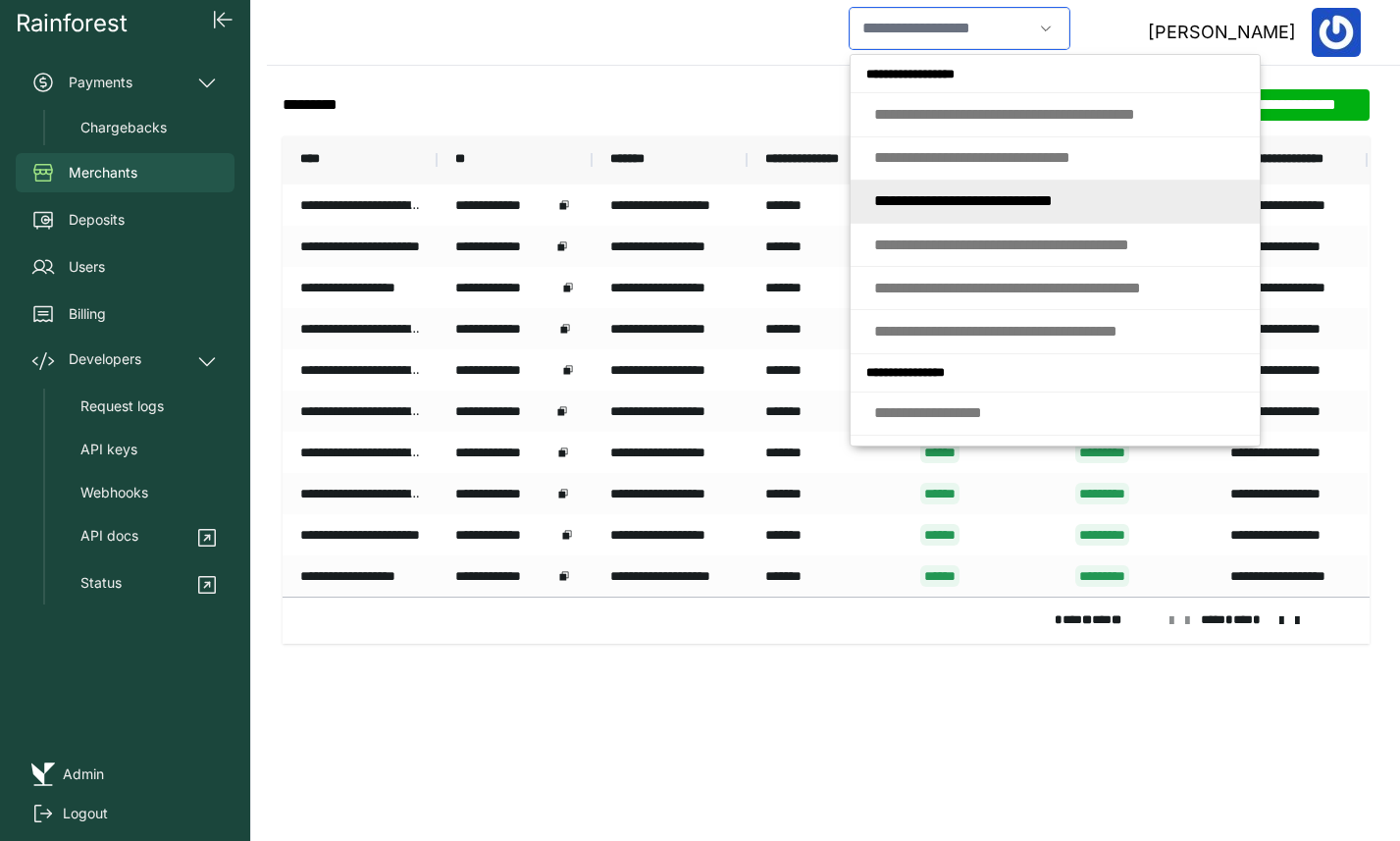 click on "* * * * * * * * * *   * * * * *   *   * * * * *   * * * * *" at bounding box center (963, 200) 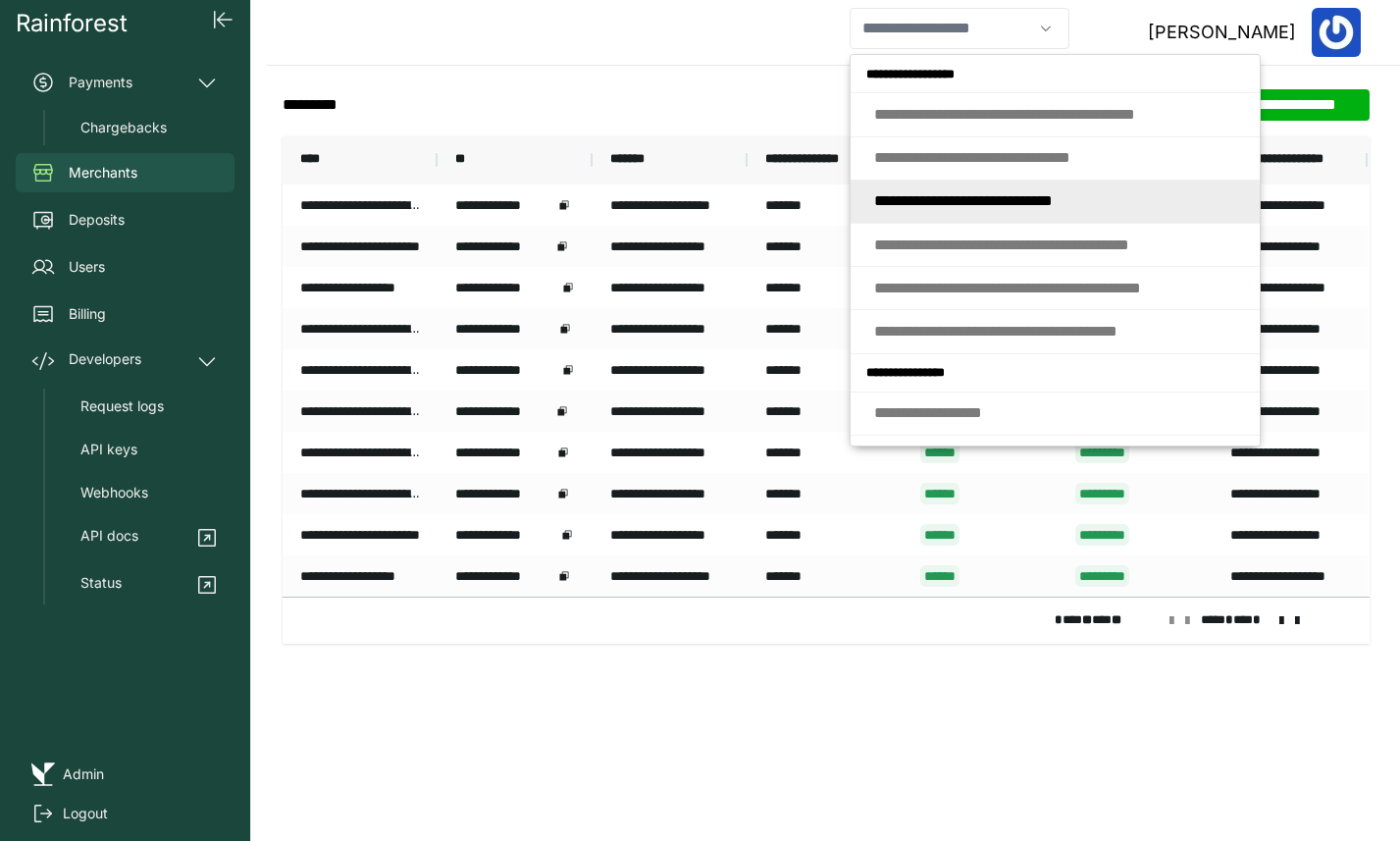 type on "**********" 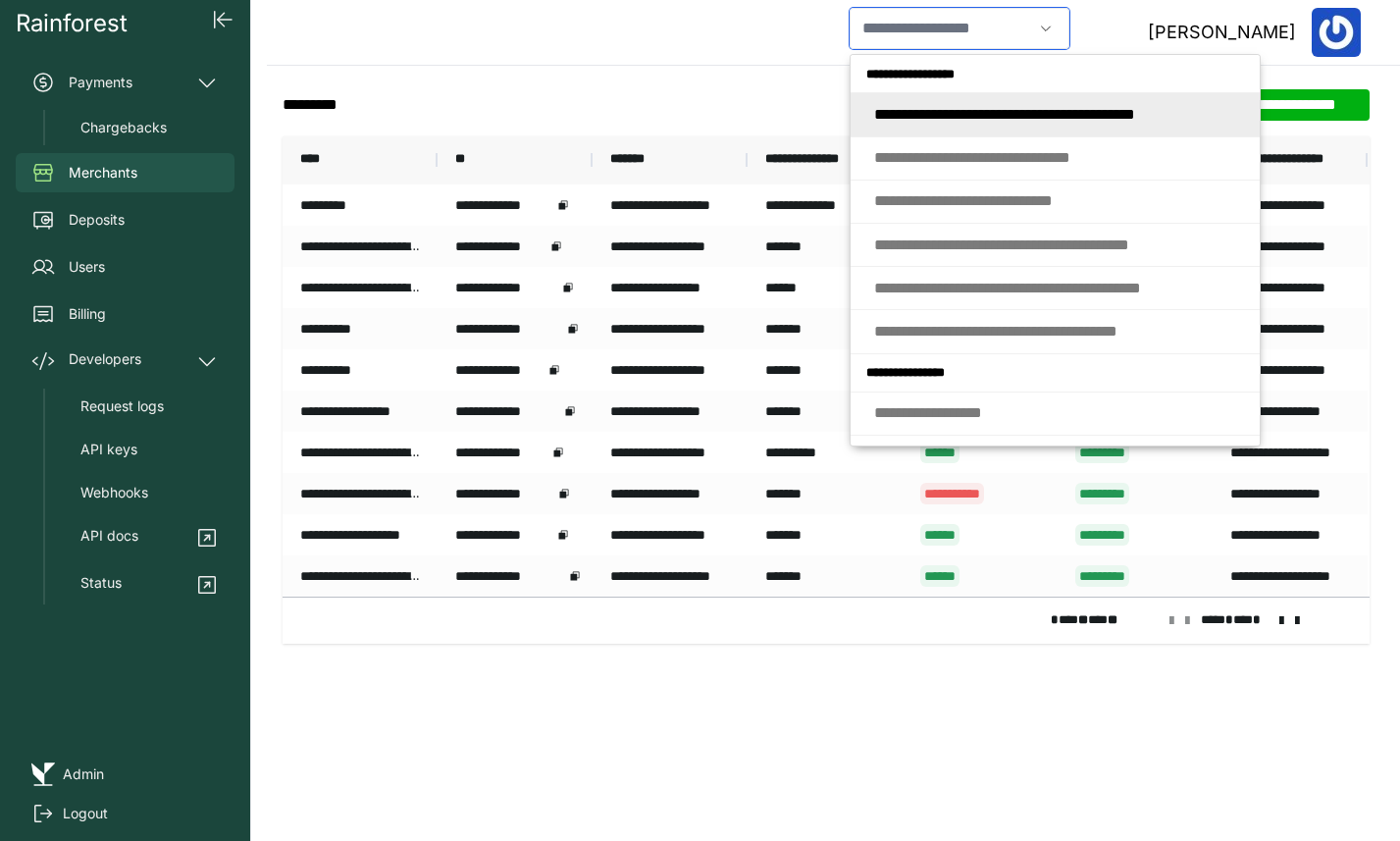 click at bounding box center (941, 28) 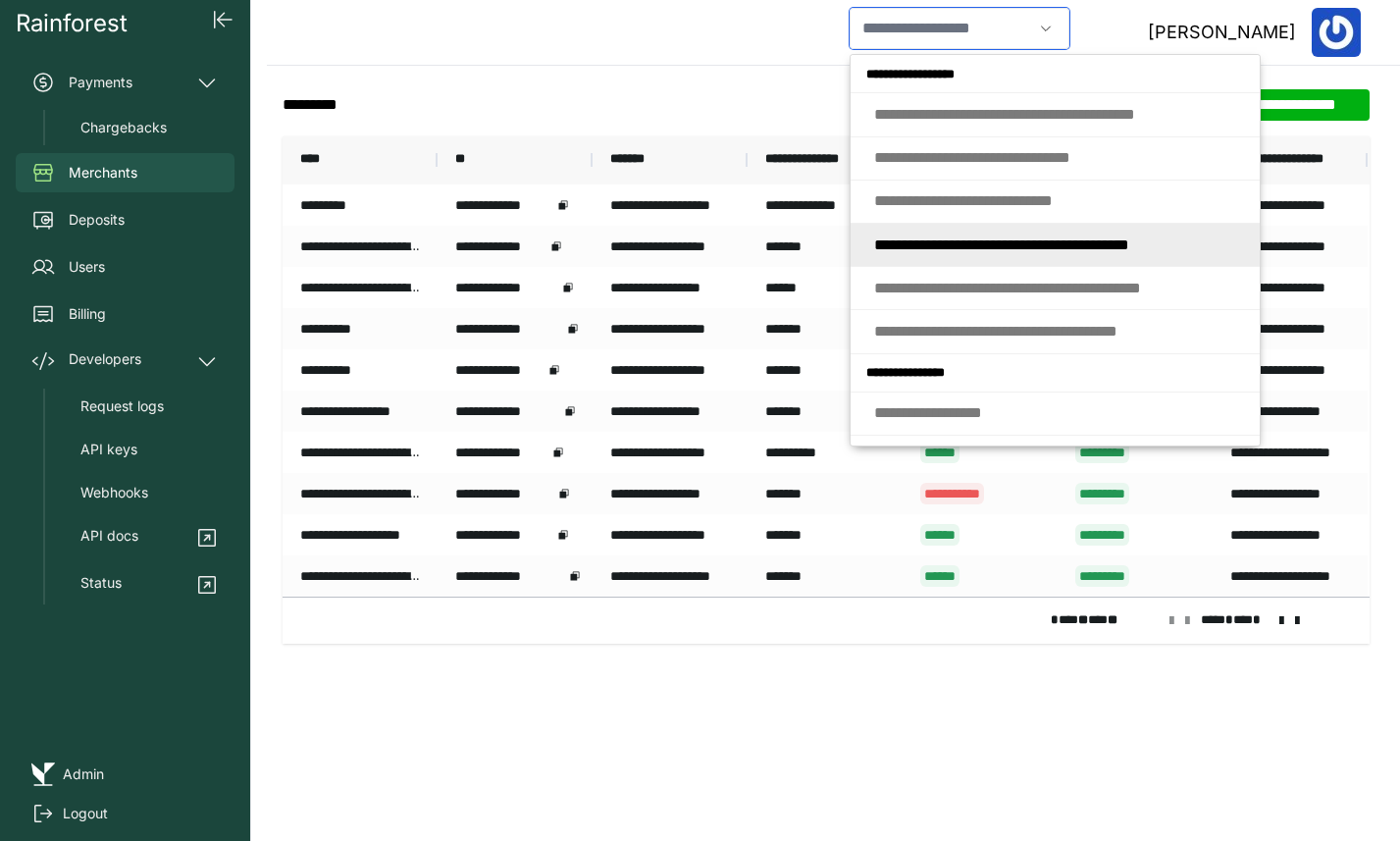 click on "* * * * * * * * * *   * * * * *   * * * * * * * * * * * *   *   * * * * *   * * * * *" at bounding box center (1002, 244) 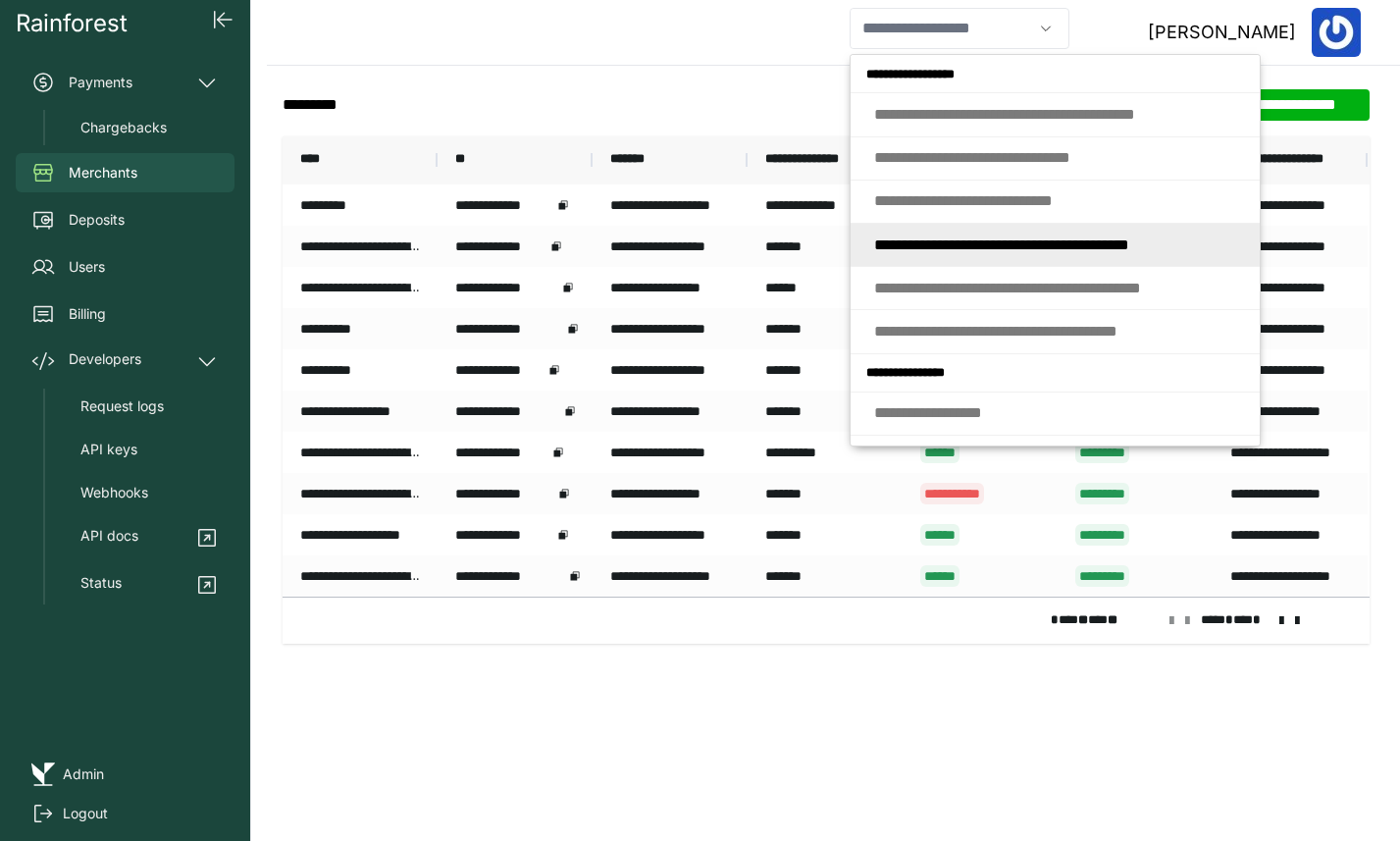 type on "**********" 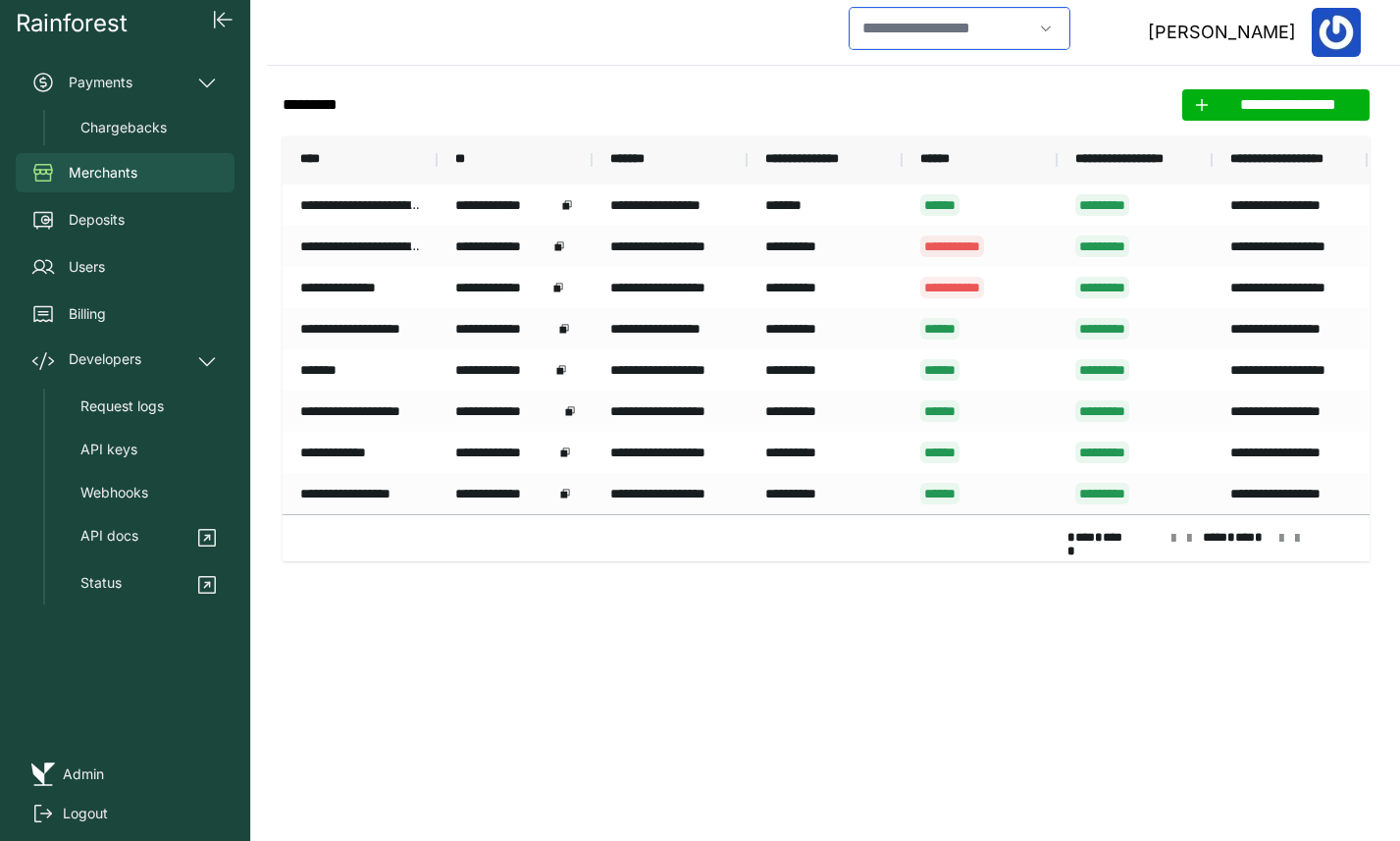 click at bounding box center [941, 28] 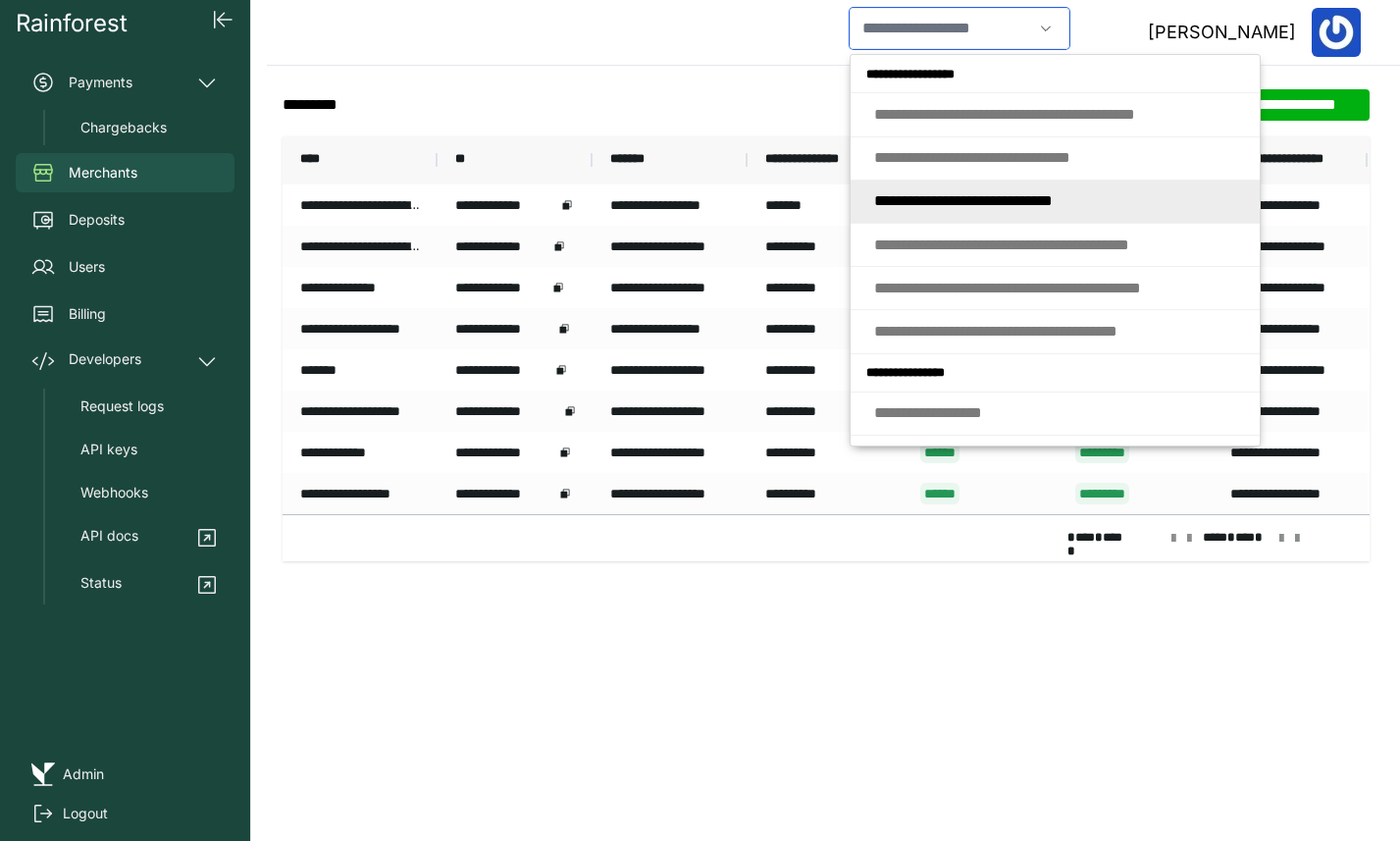 click on "* * * * * * * * * *   * * * * *   *   * * * * *   * * * * *" at bounding box center [963, 200] 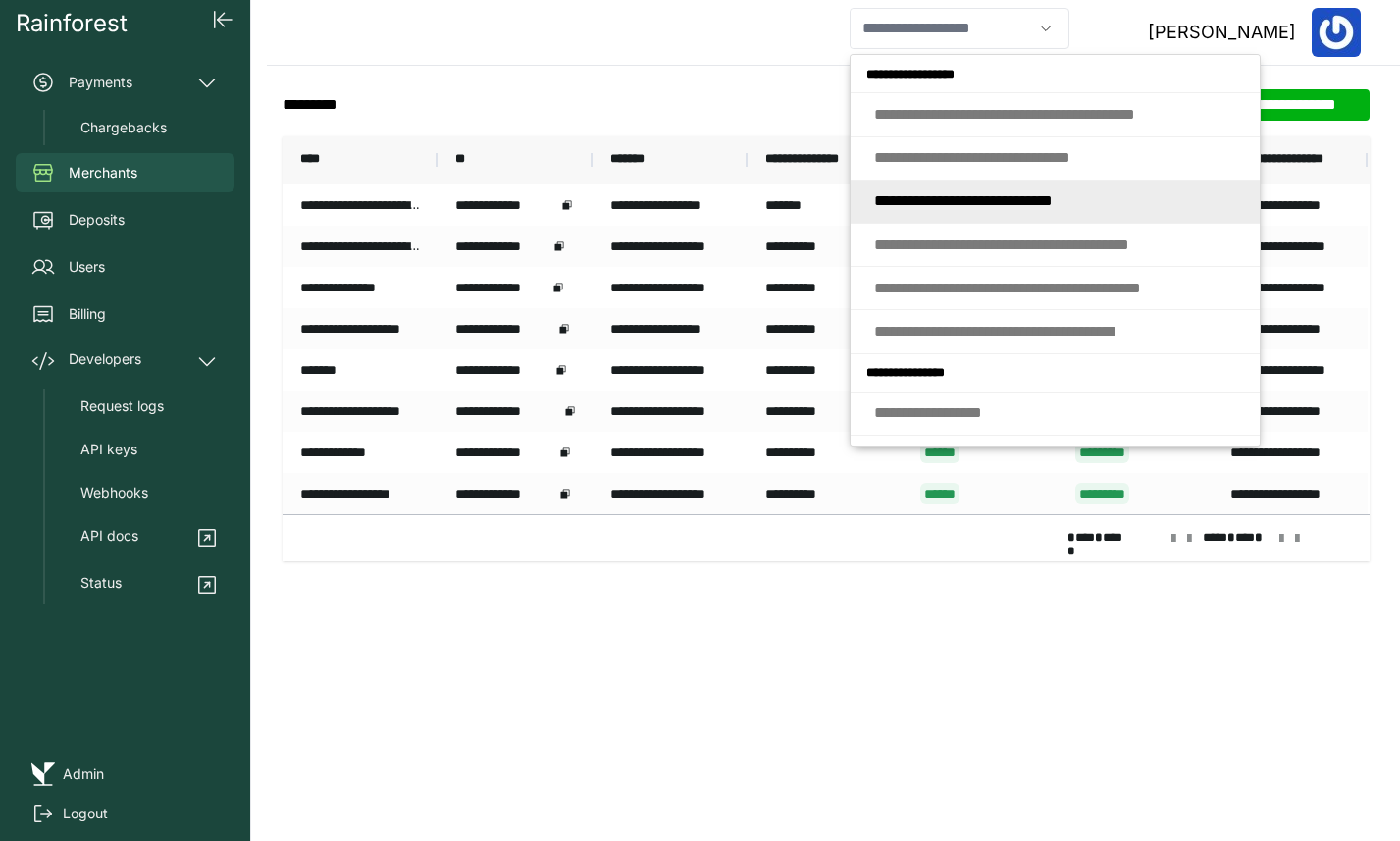 type on "**********" 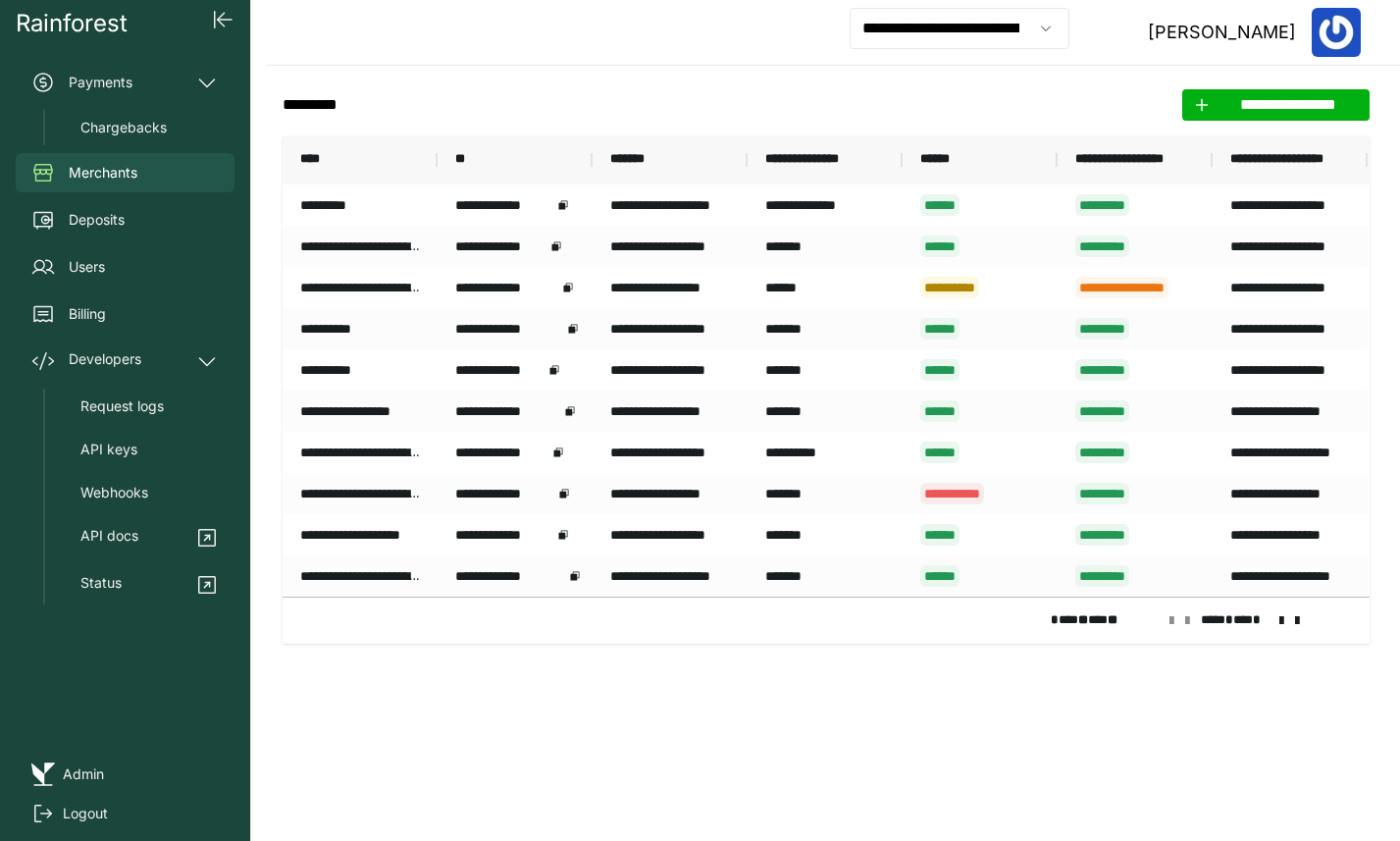 click at bounding box center [1281, 621] 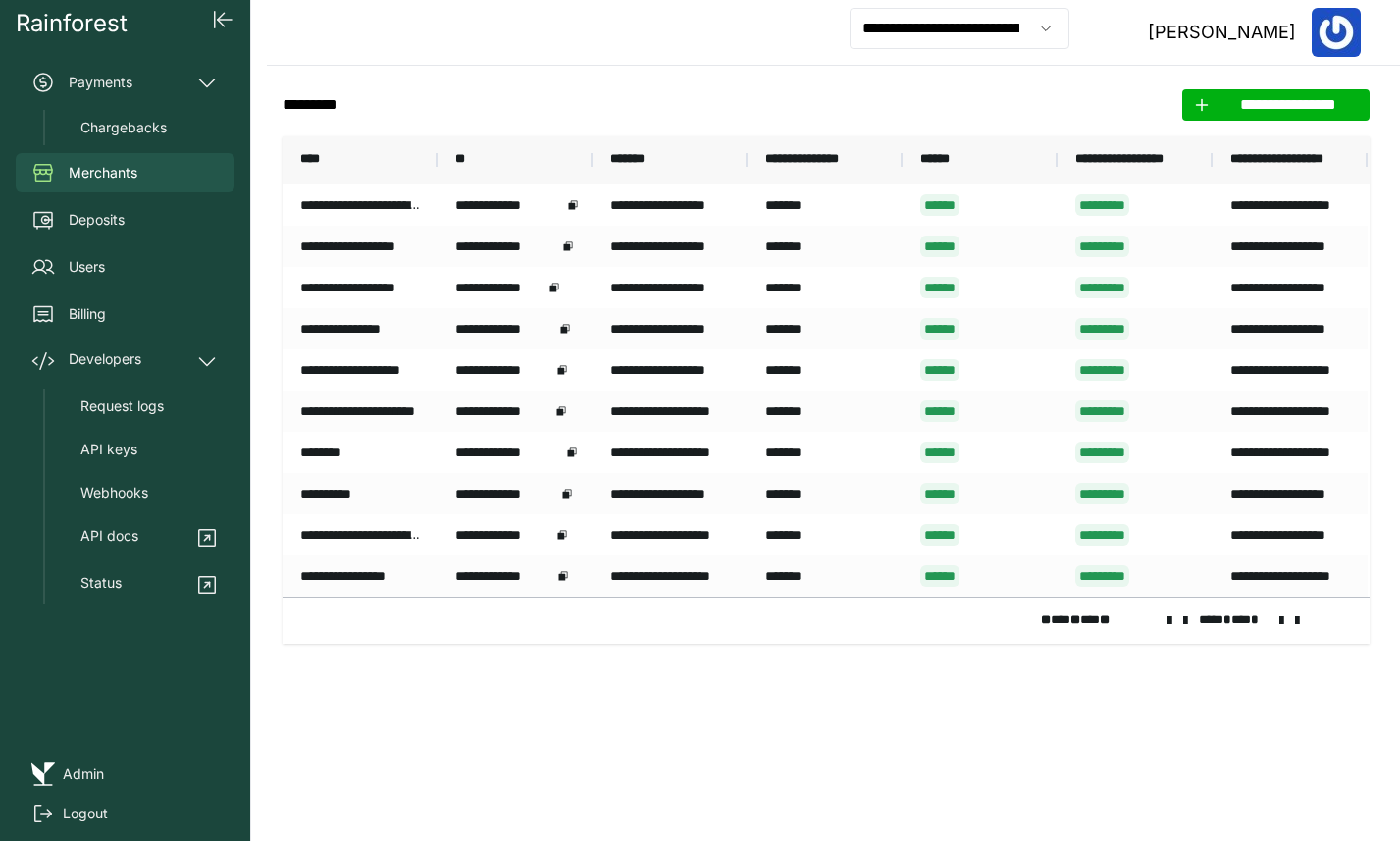 click at bounding box center [1281, 621] 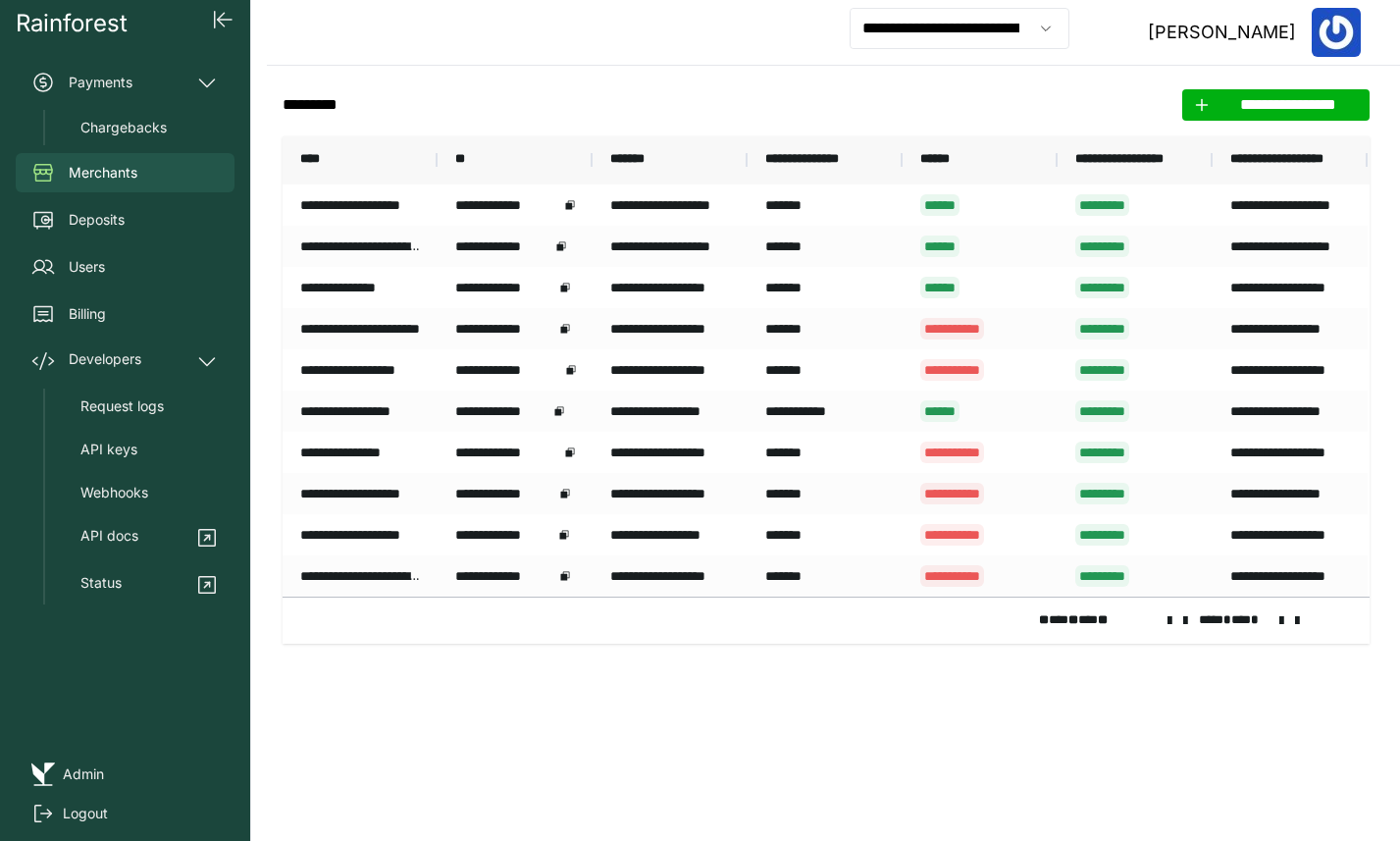 click at bounding box center [1281, 621] 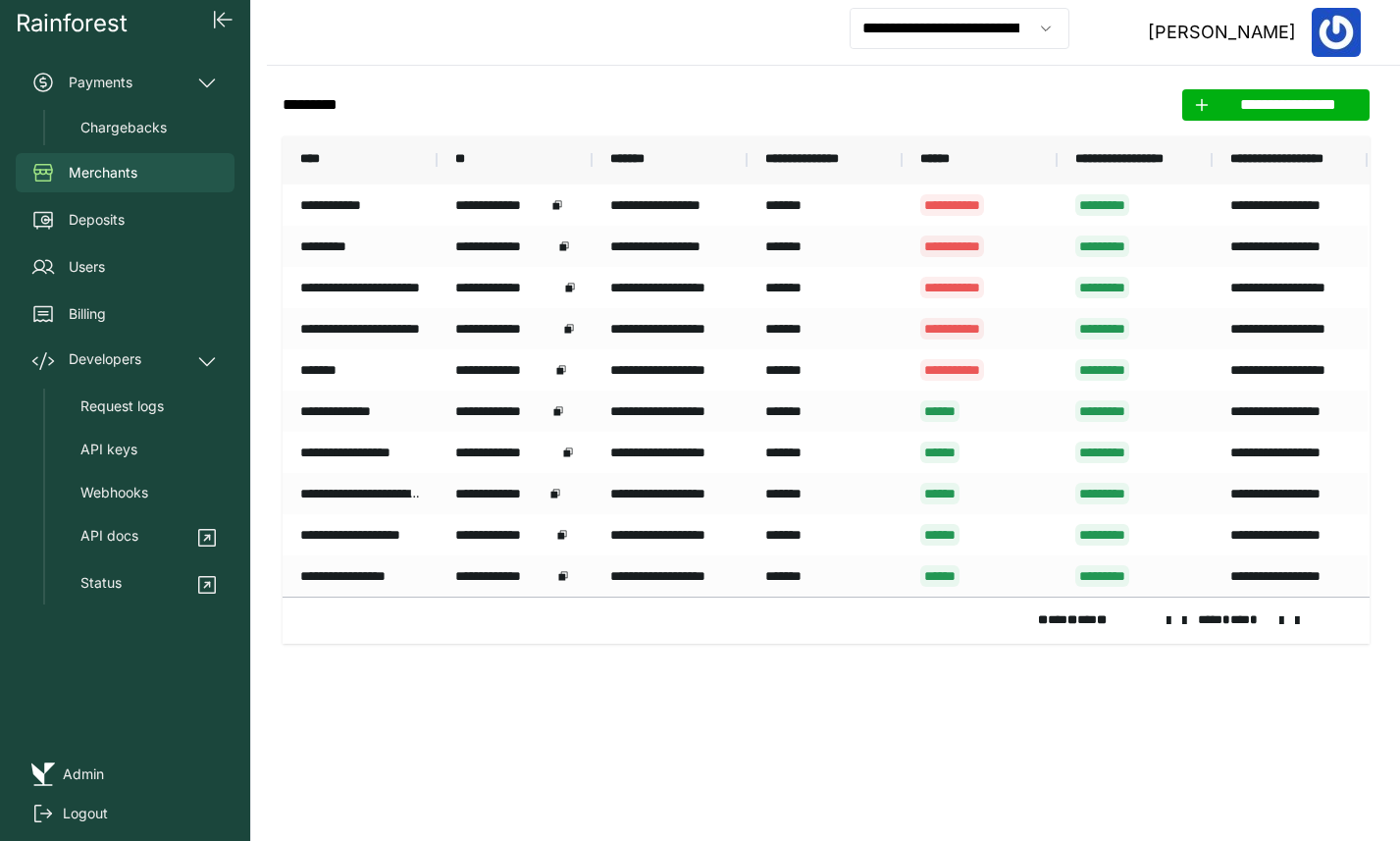 click at bounding box center (1281, 621) 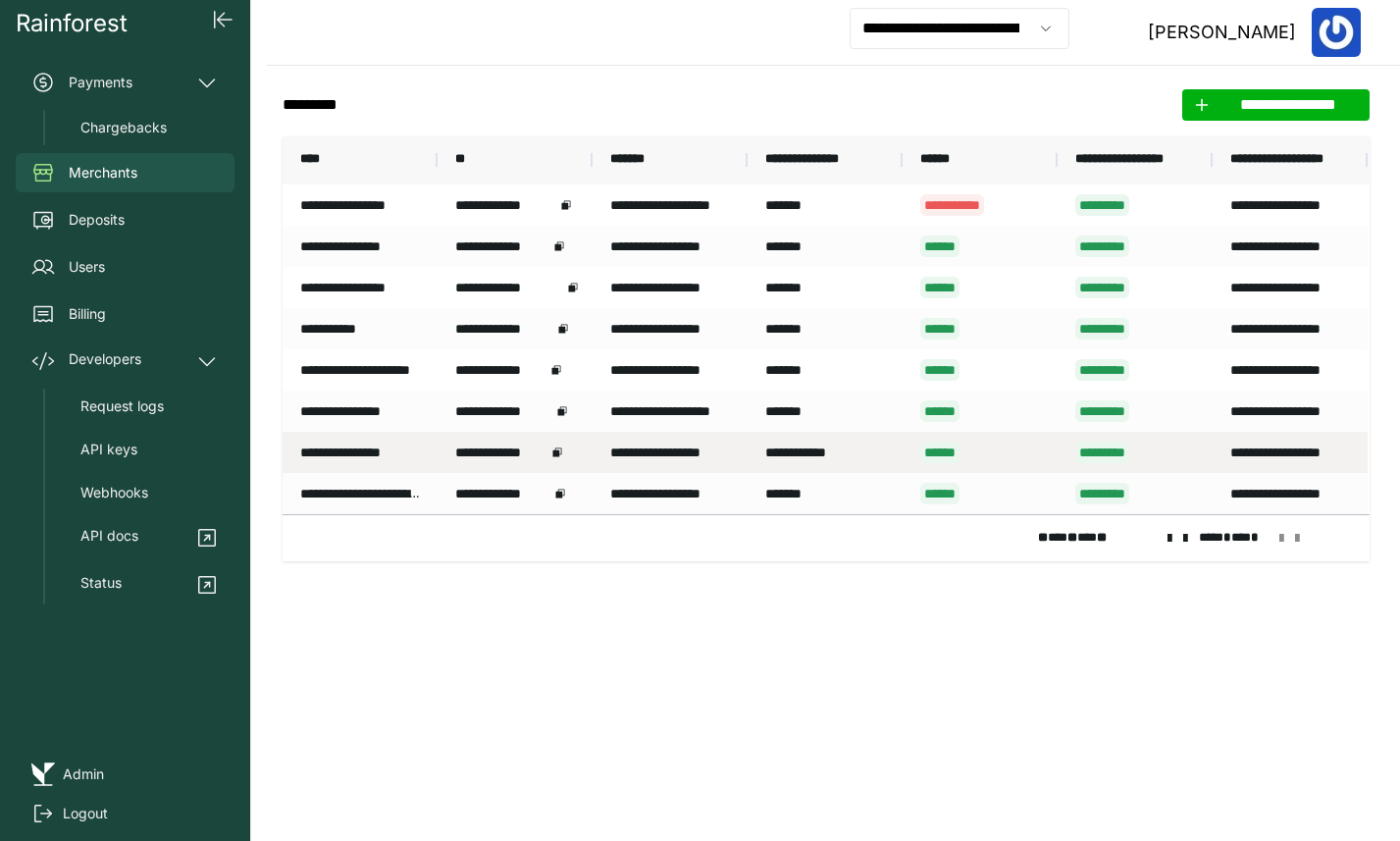 click on "*********" at bounding box center [1102, 452] 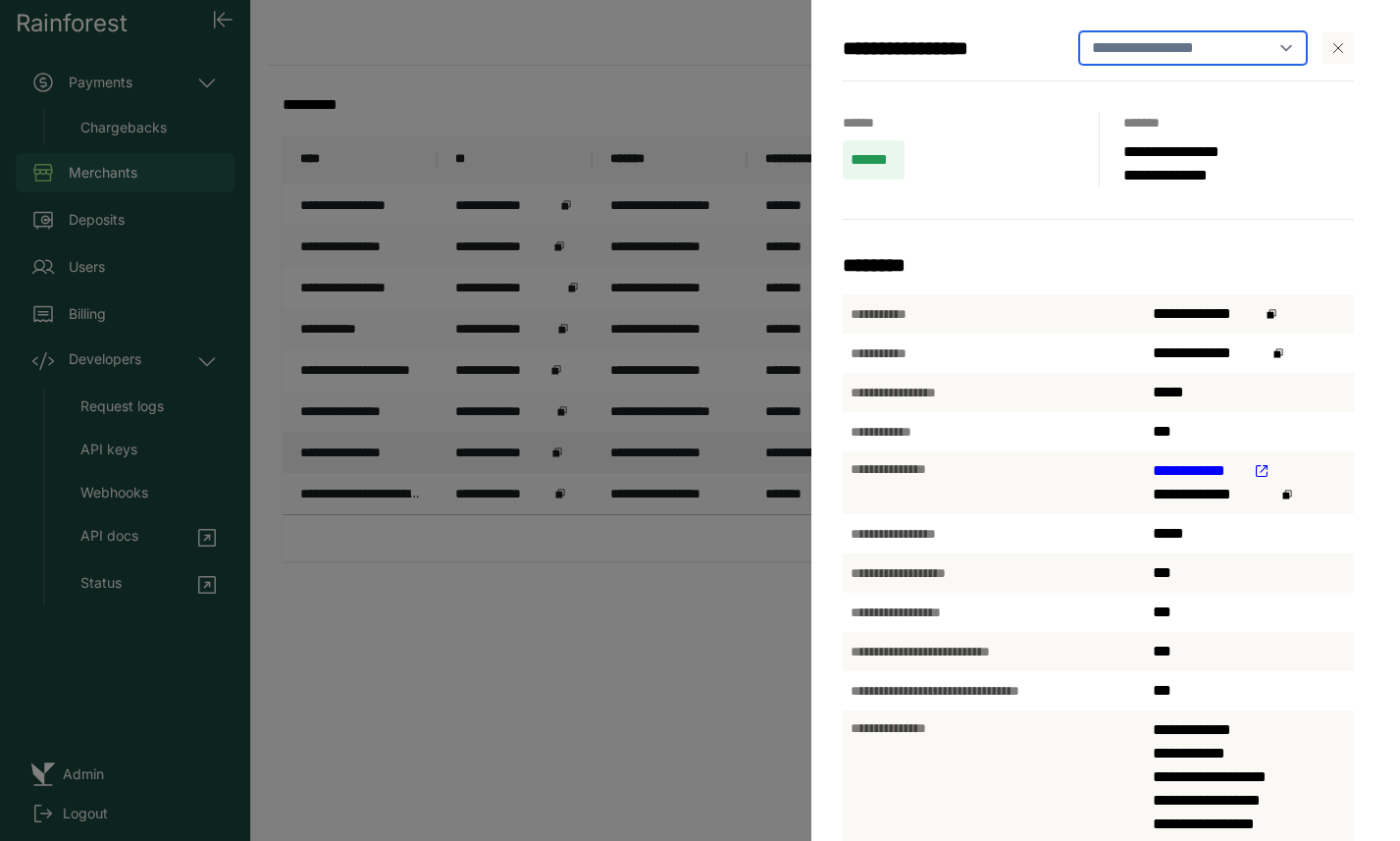 click on "**********" at bounding box center (1193, 48) 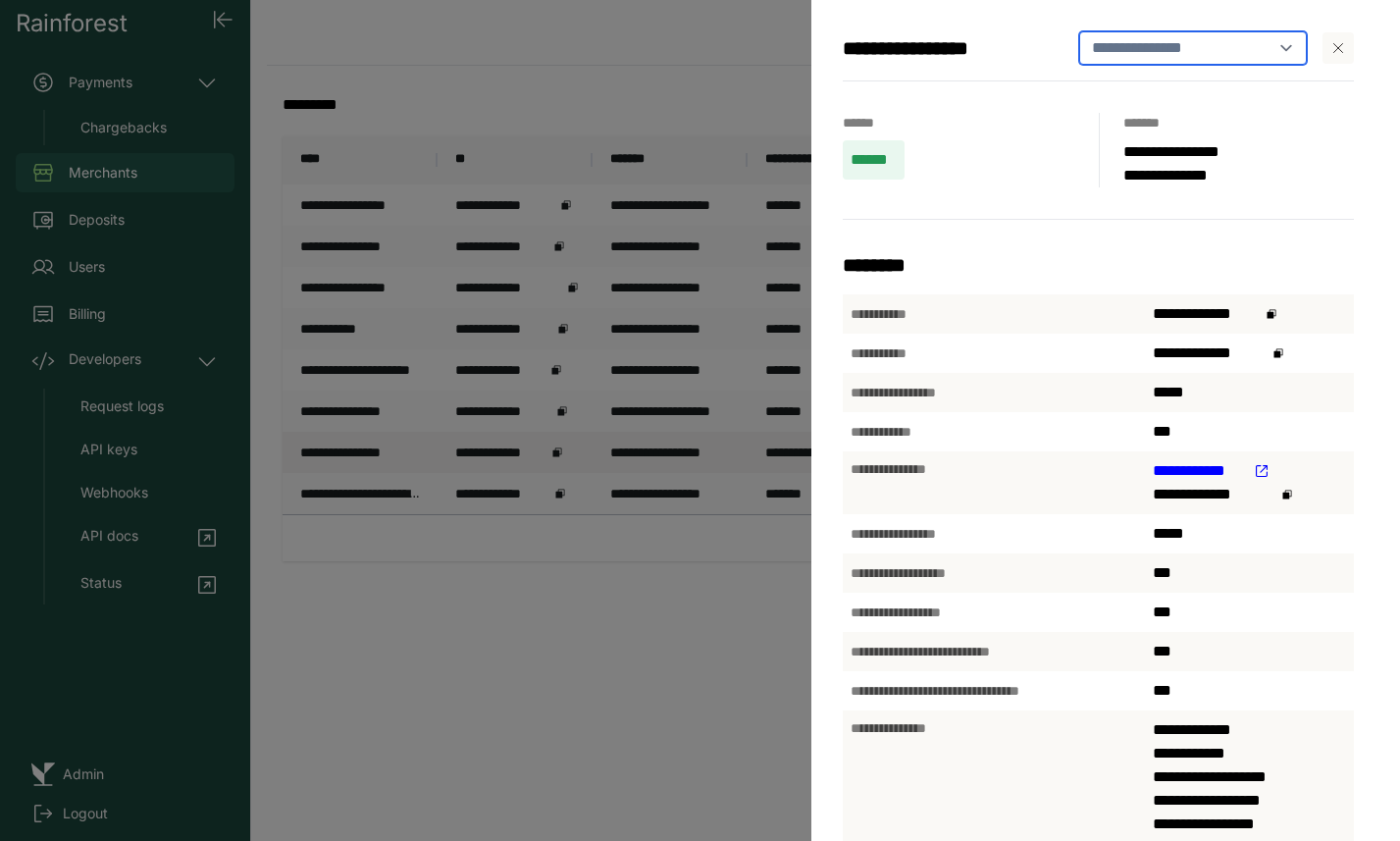 select 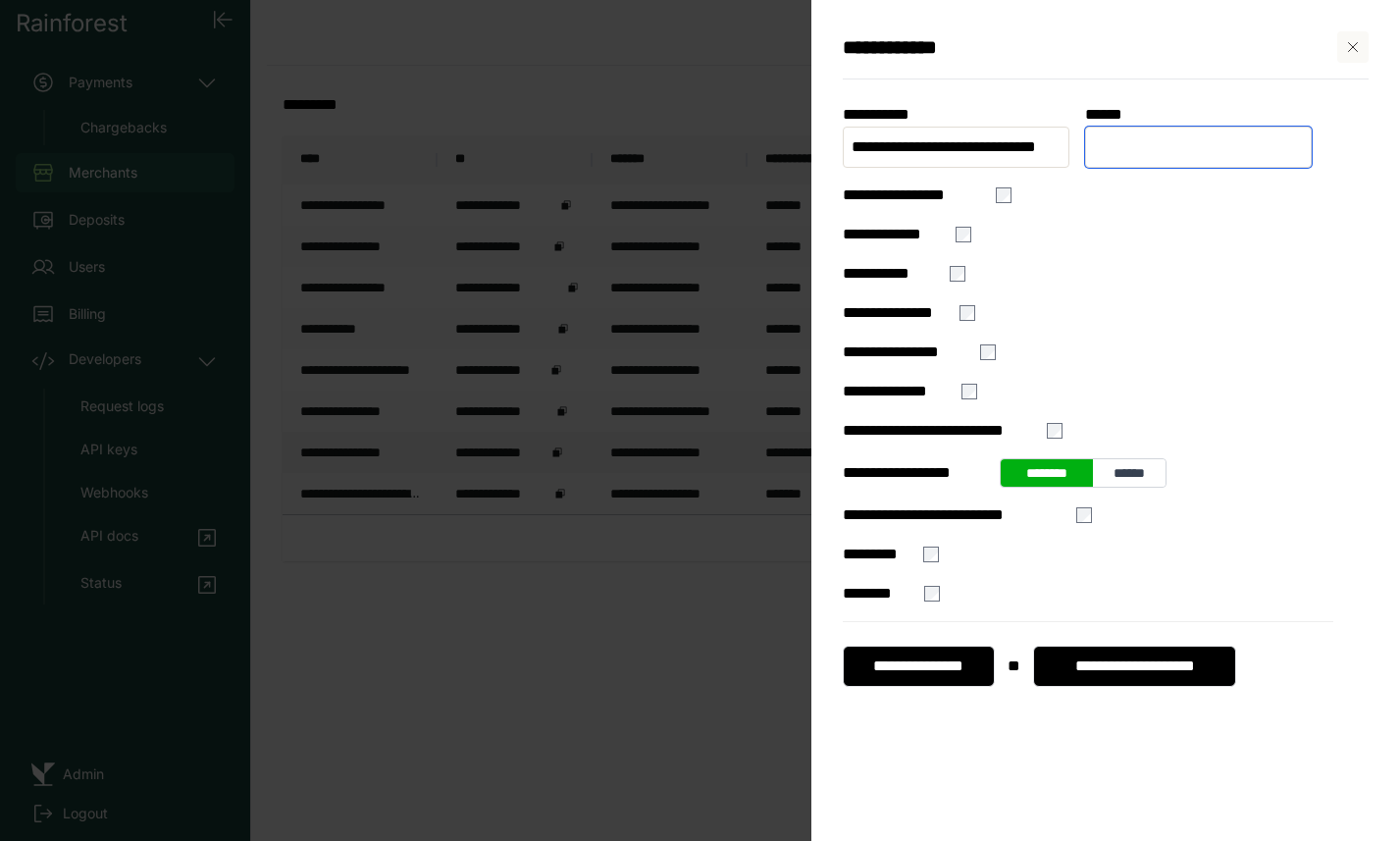 click at bounding box center (1198, 147) 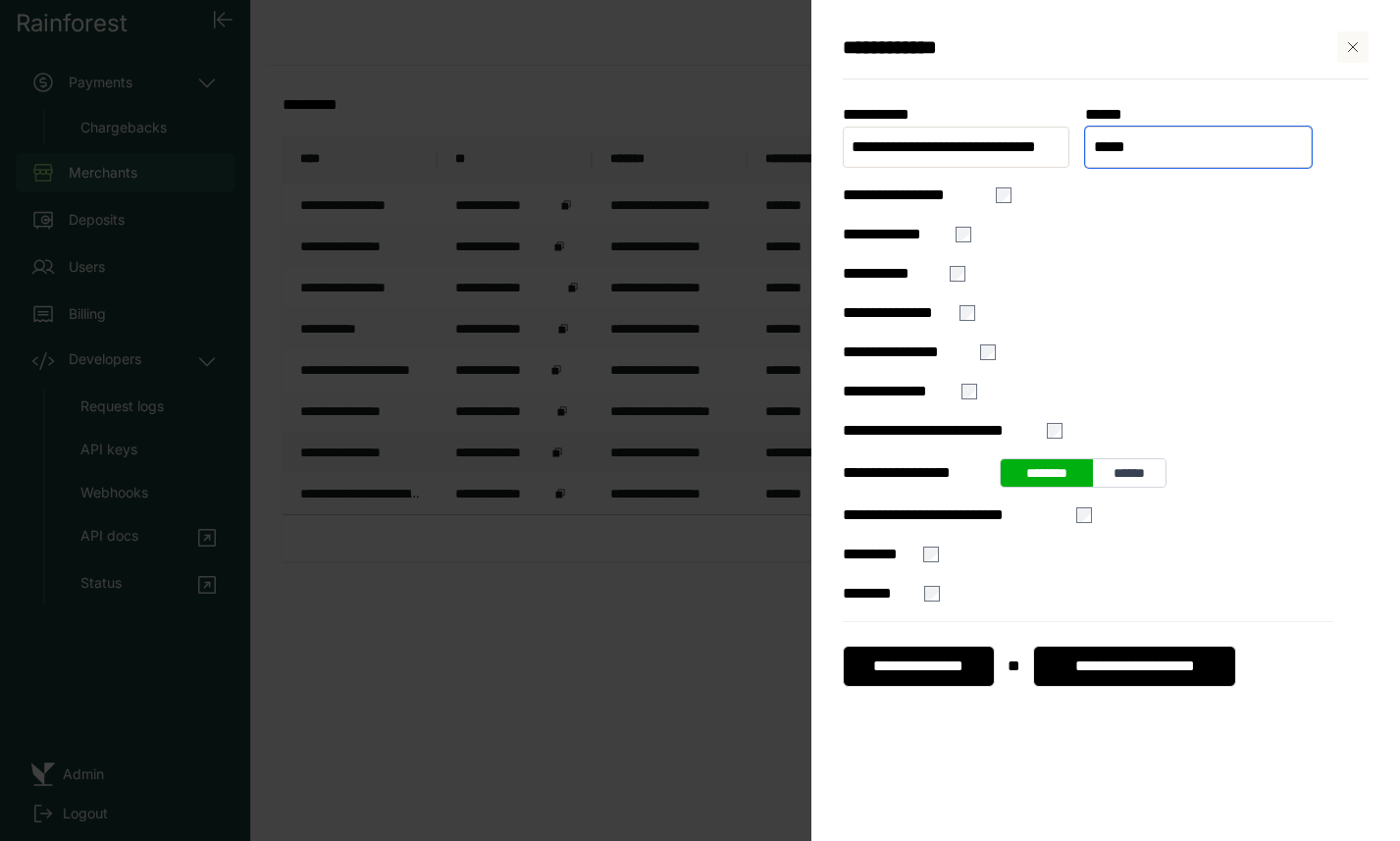 type on "*****" 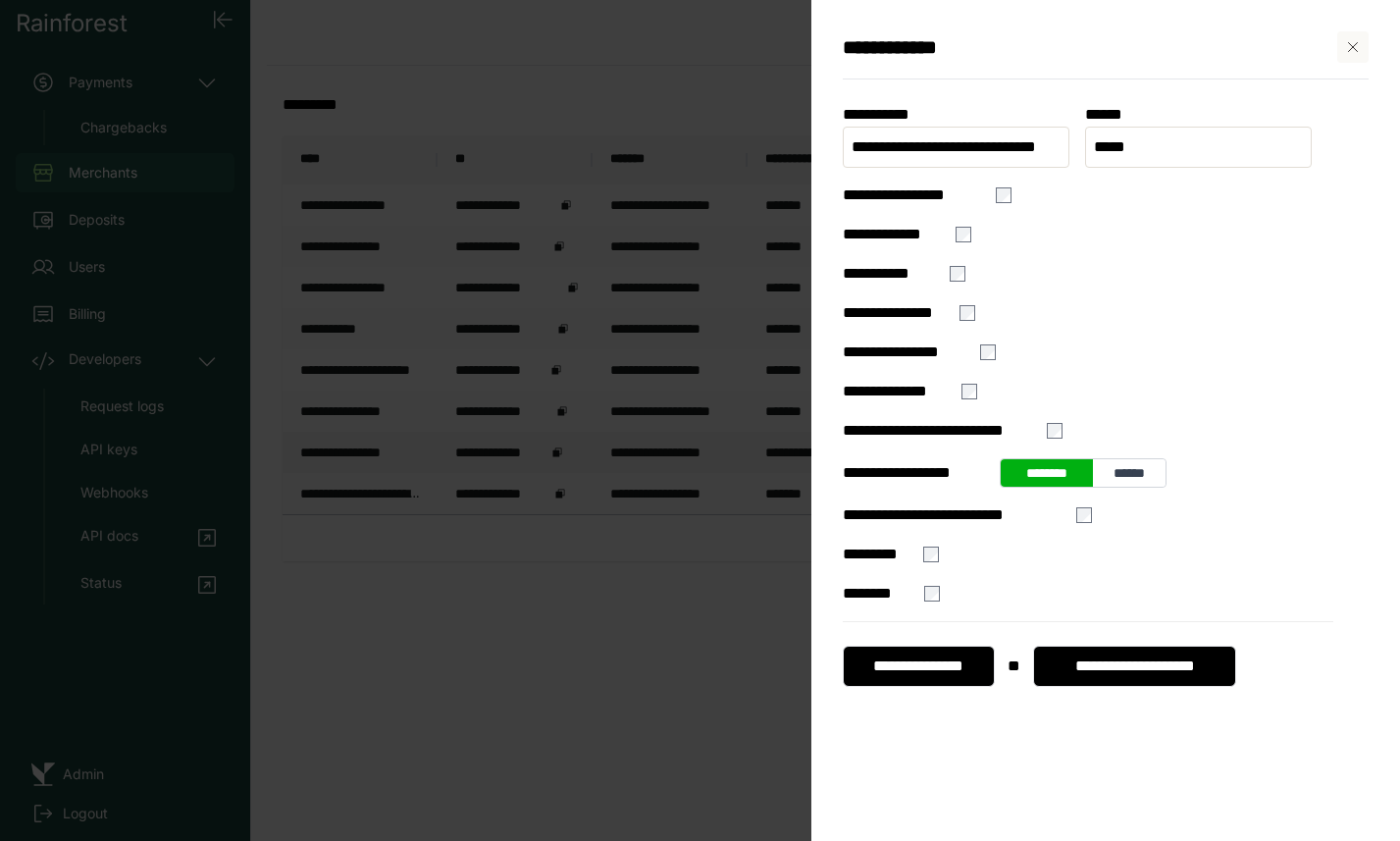 click on "**********" at bounding box center (918, 666) 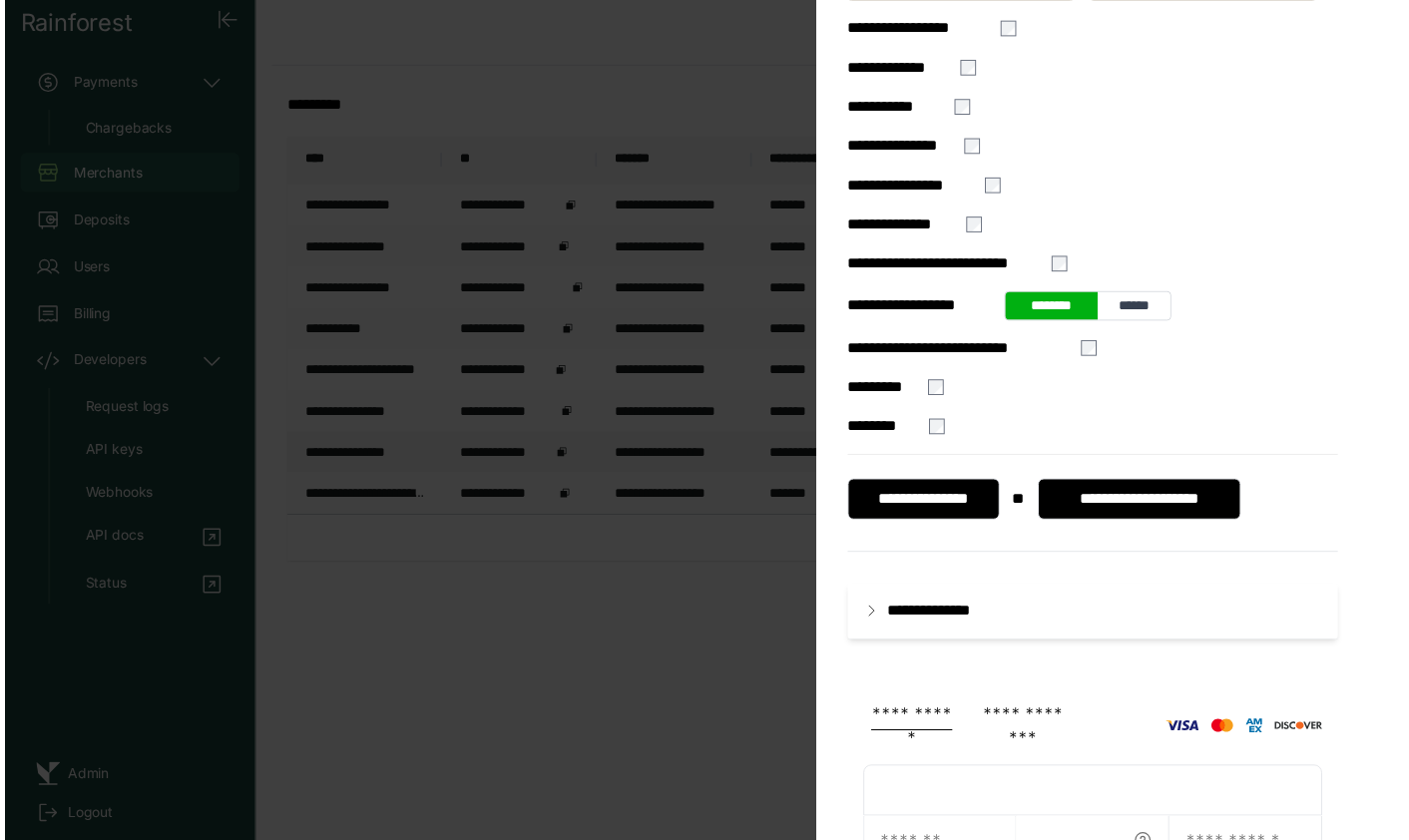 scroll, scrollTop: 287, scrollLeft: 0, axis: vertical 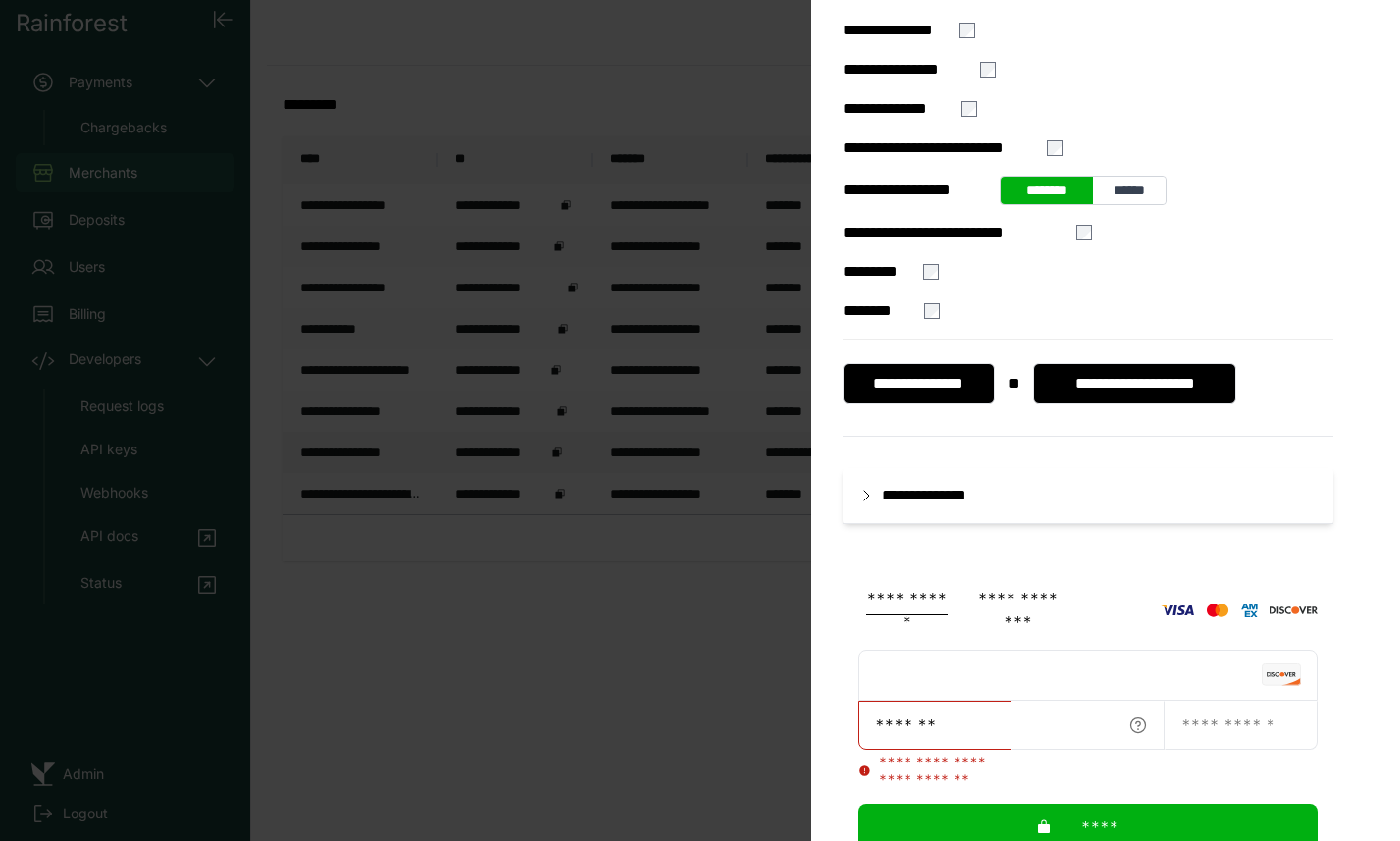 type on "*******" 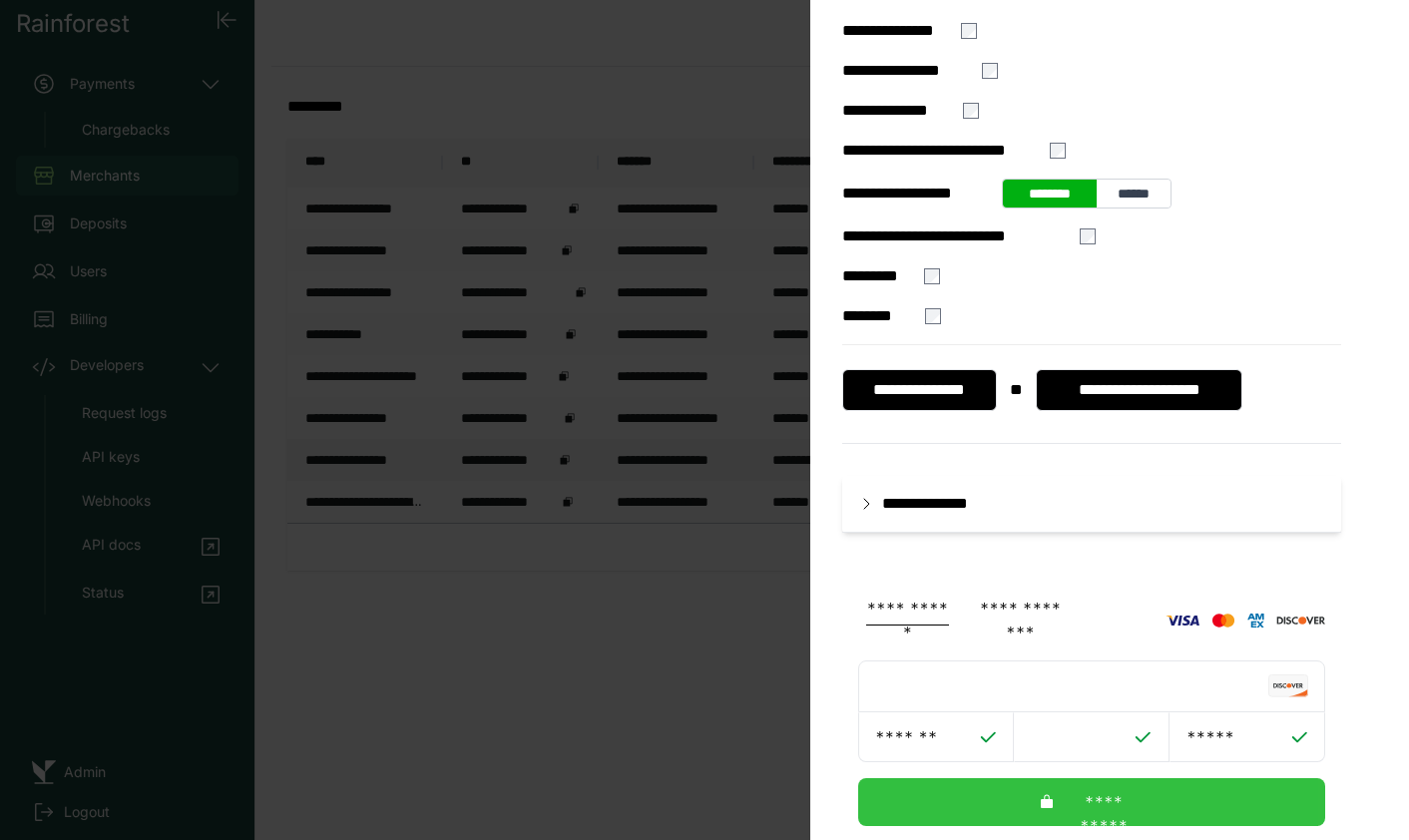 type on "*****" 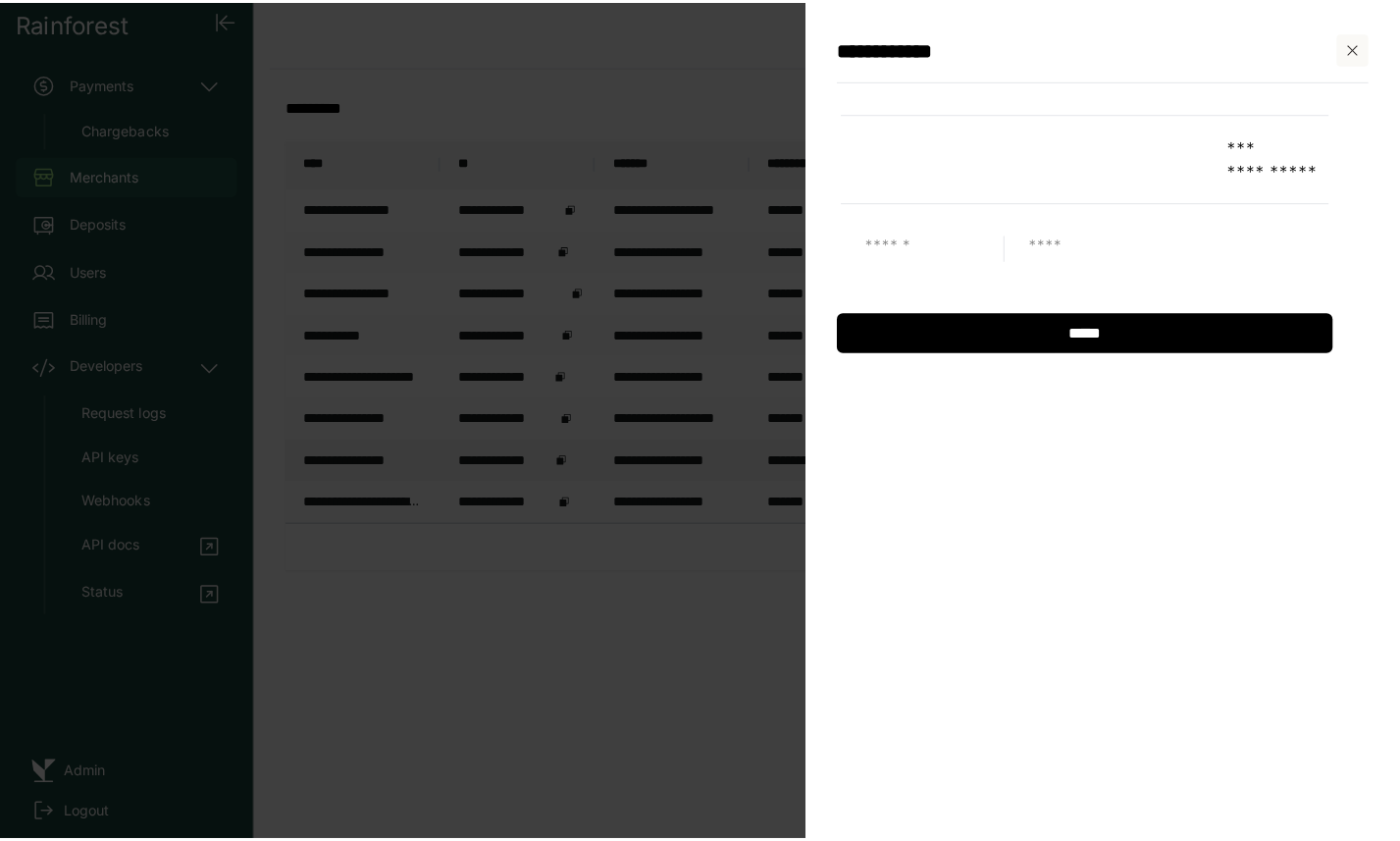 scroll, scrollTop: 0, scrollLeft: 0, axis: both 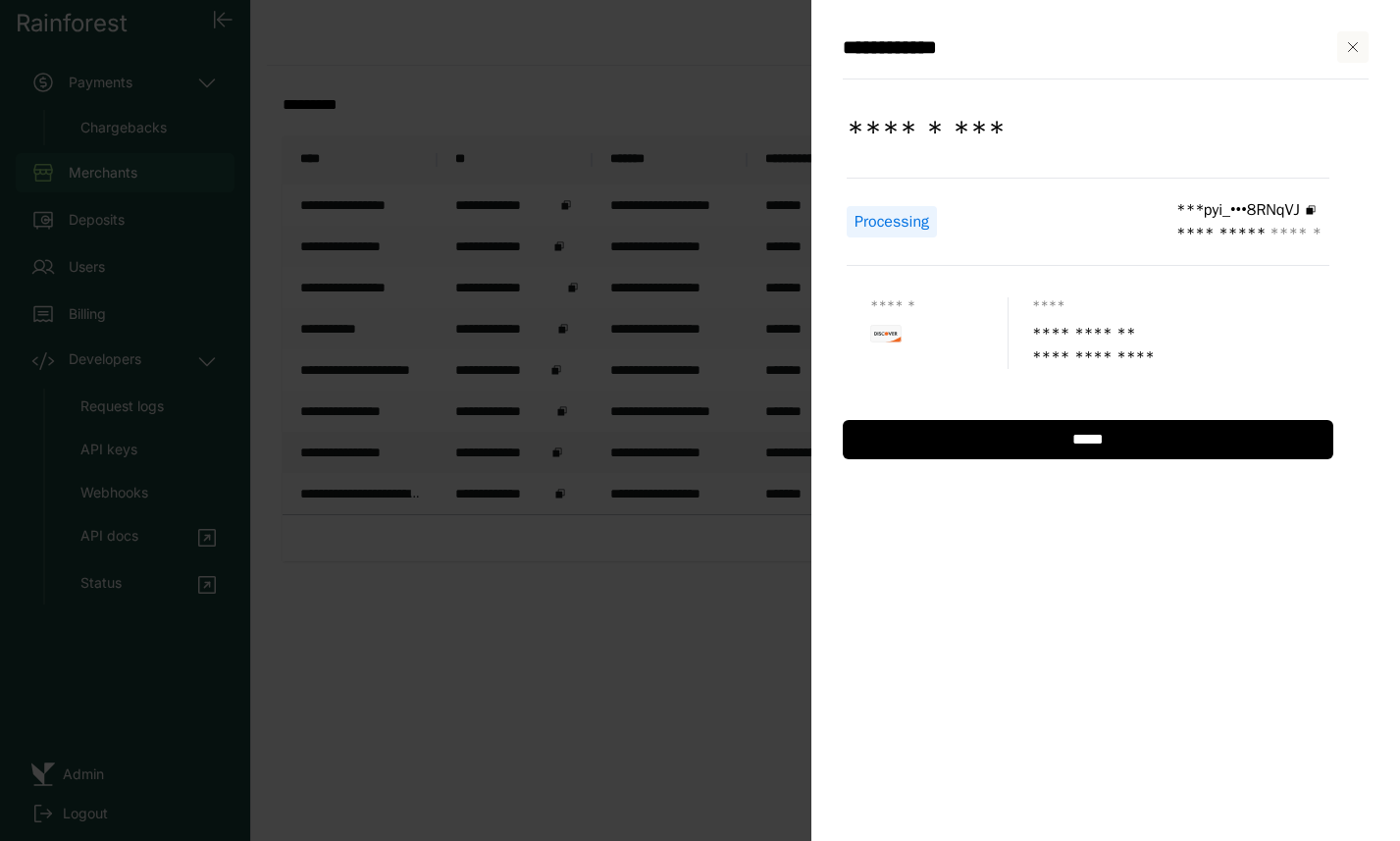 click at bounding box center (1353, 47) 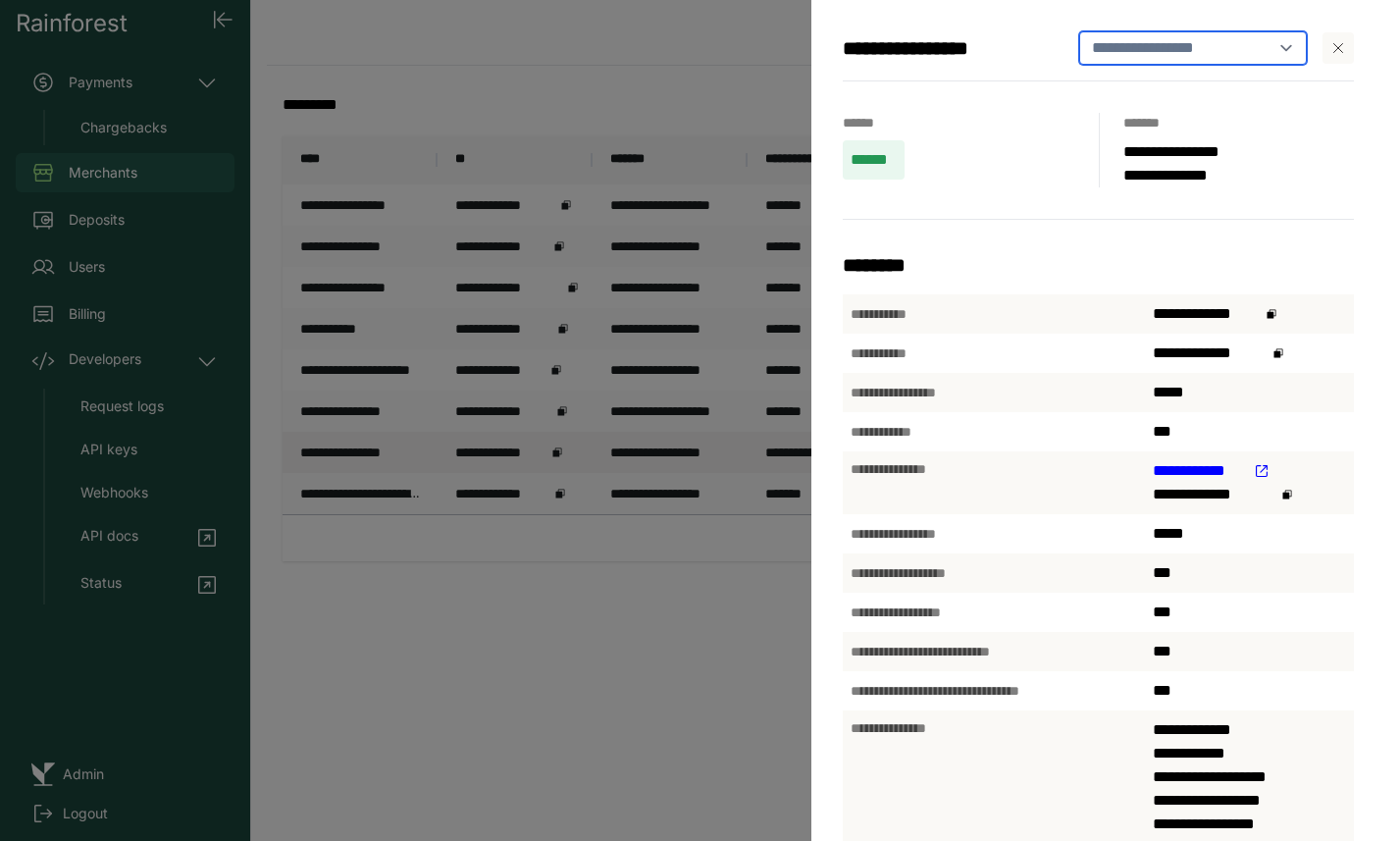 click on "**********" at bounding box center [1193, 48] 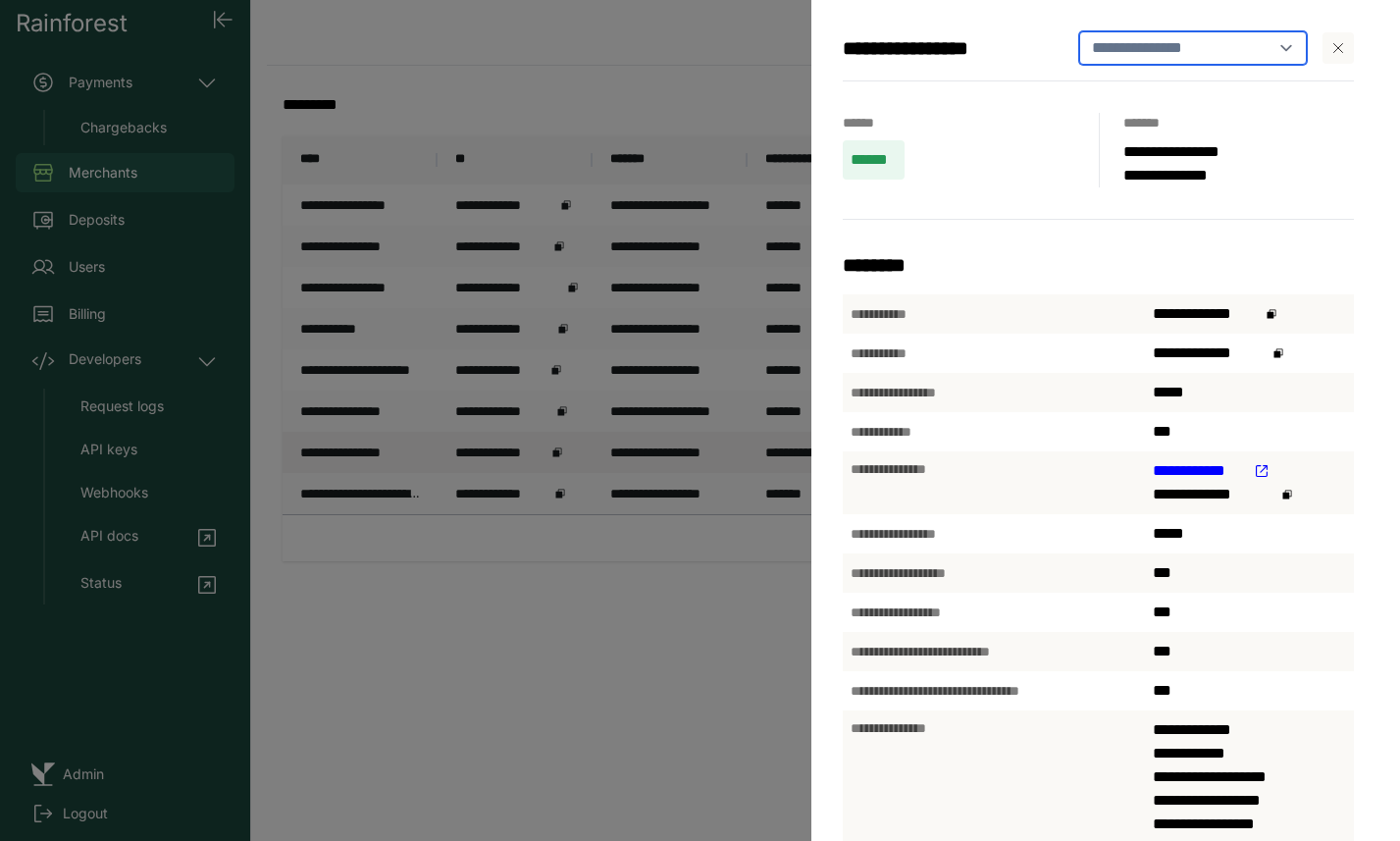 select 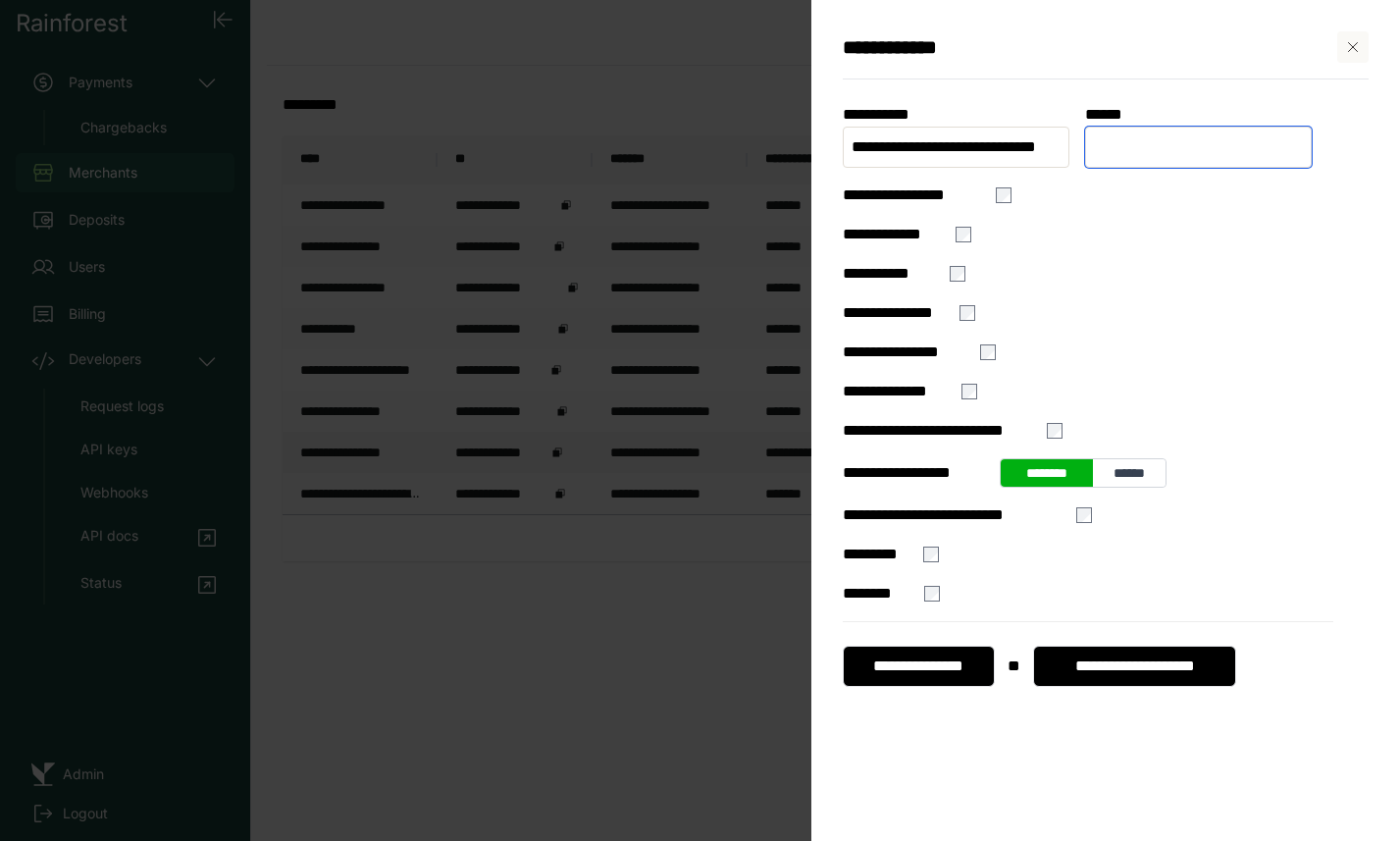 click at bounding box center [1198, 147] 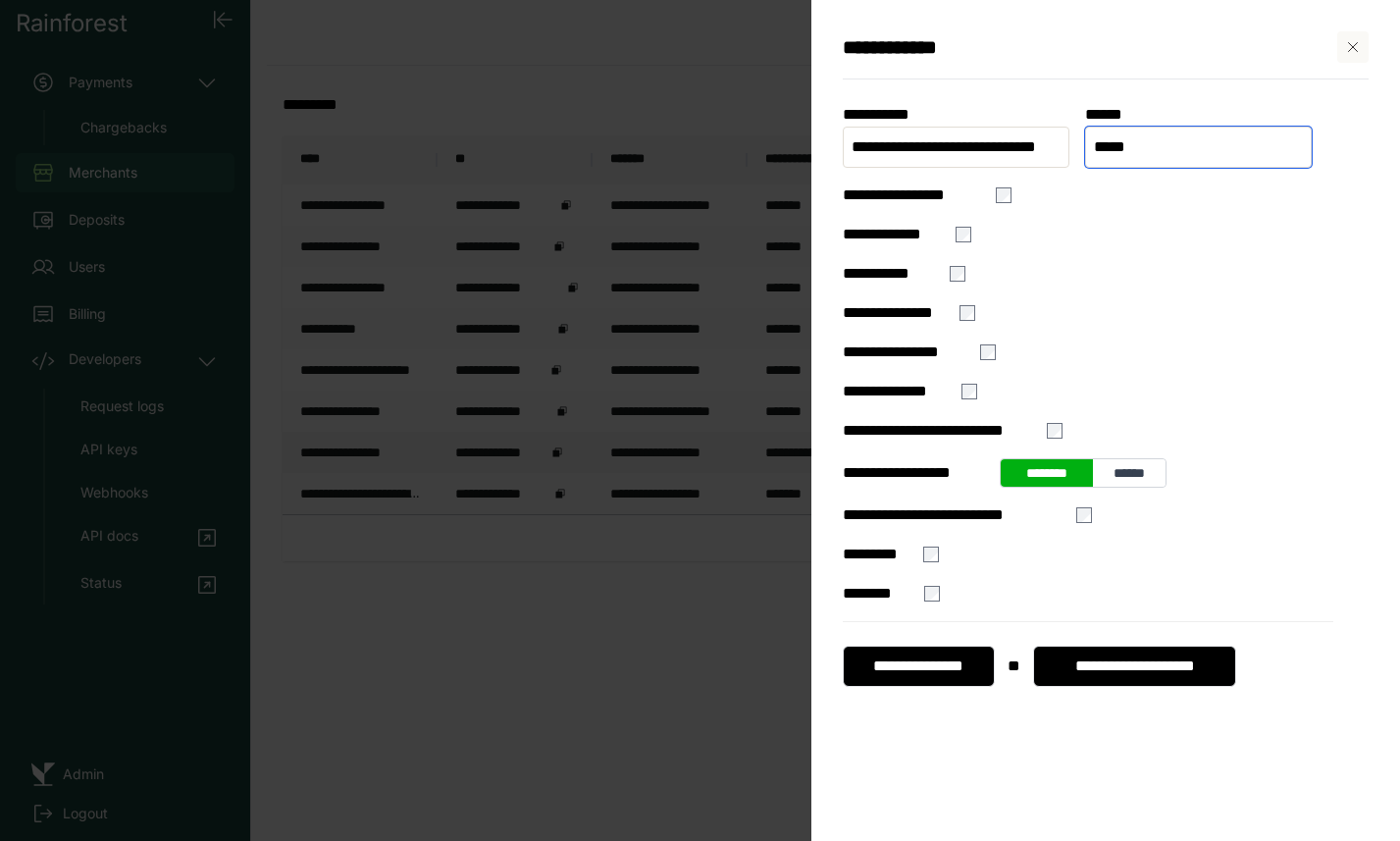 type on "*****" 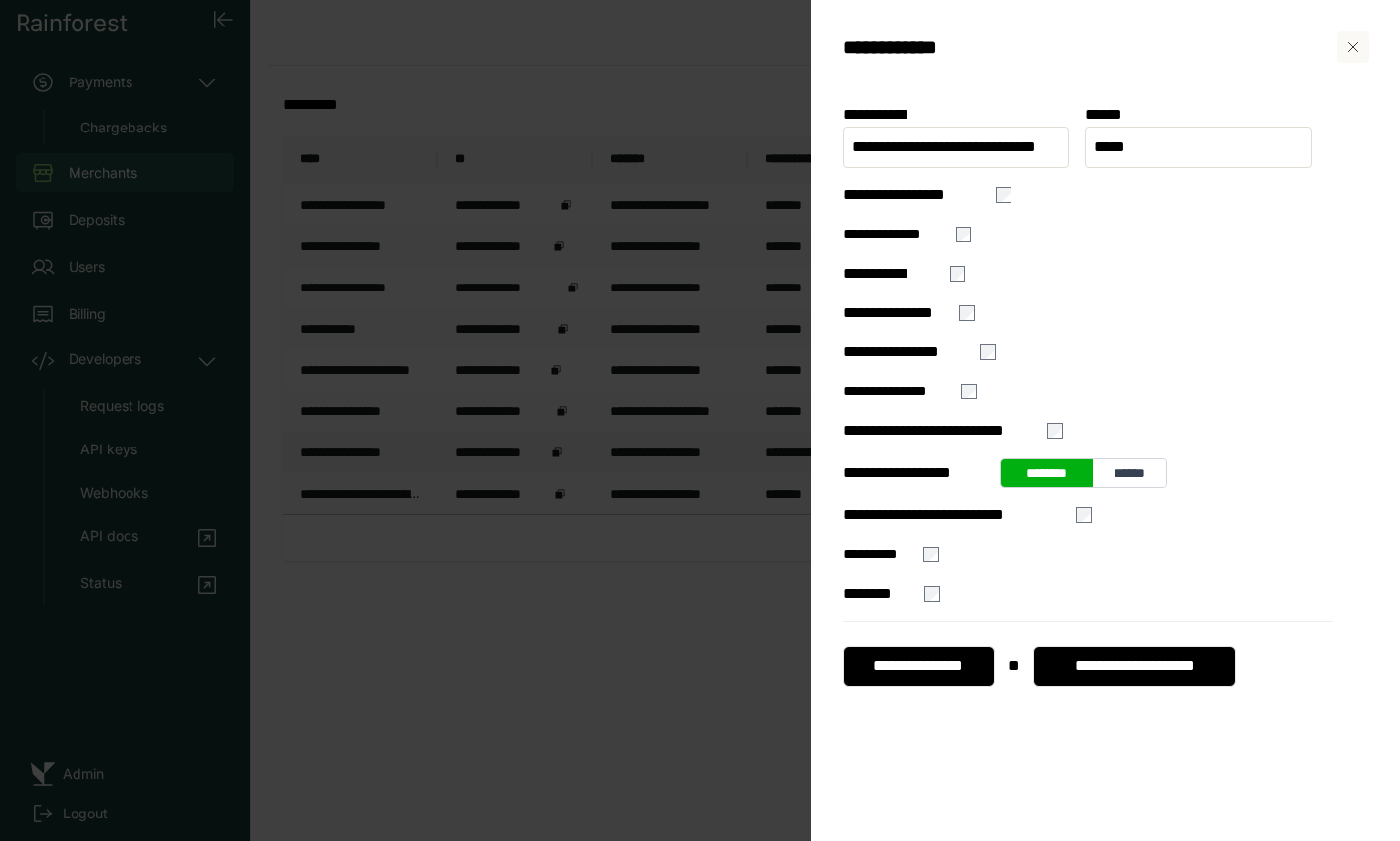 click on "**********" at bounding box center [918, 666] 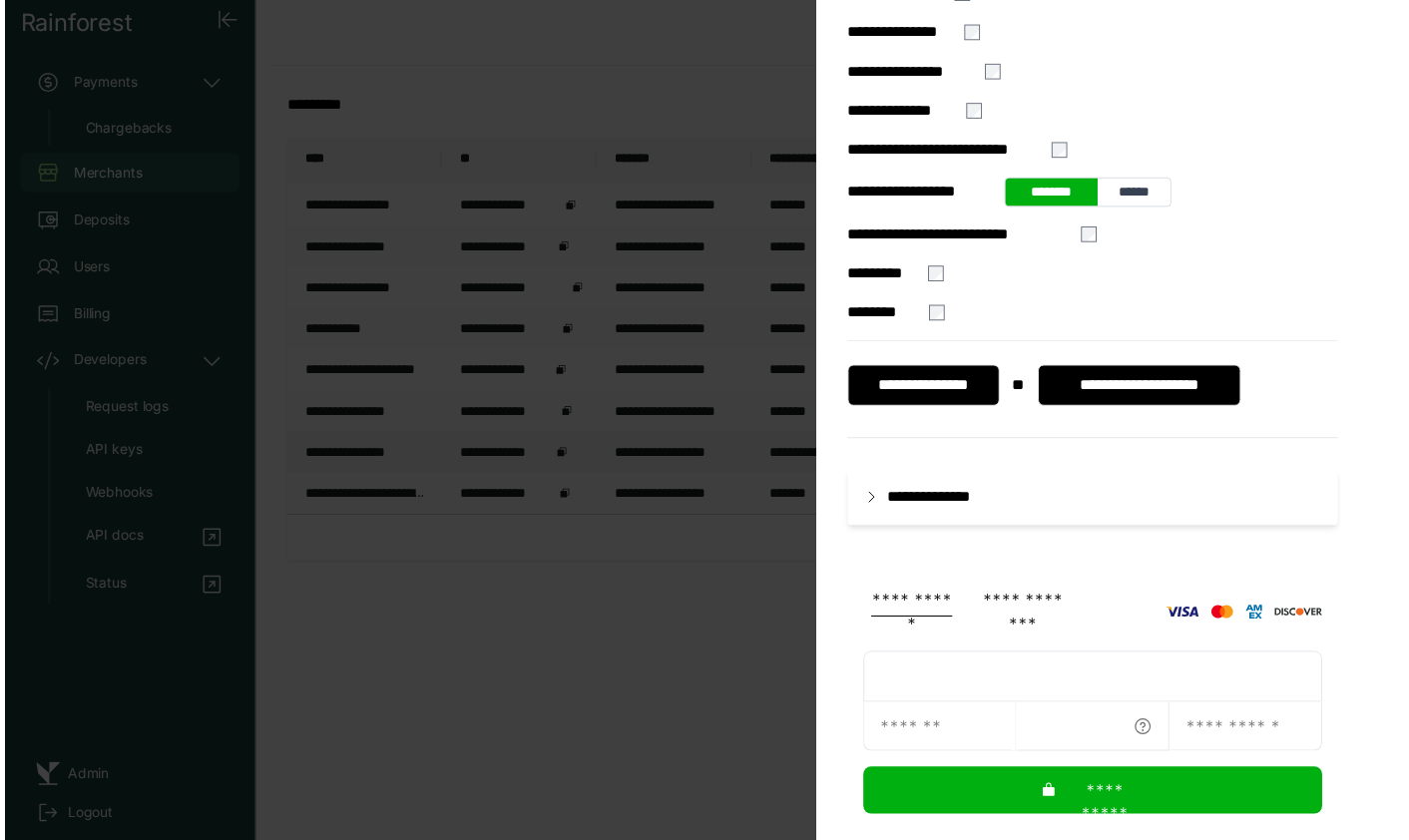 scroll, scrollTop: 287, scrollLeft: 0, axis: vertical 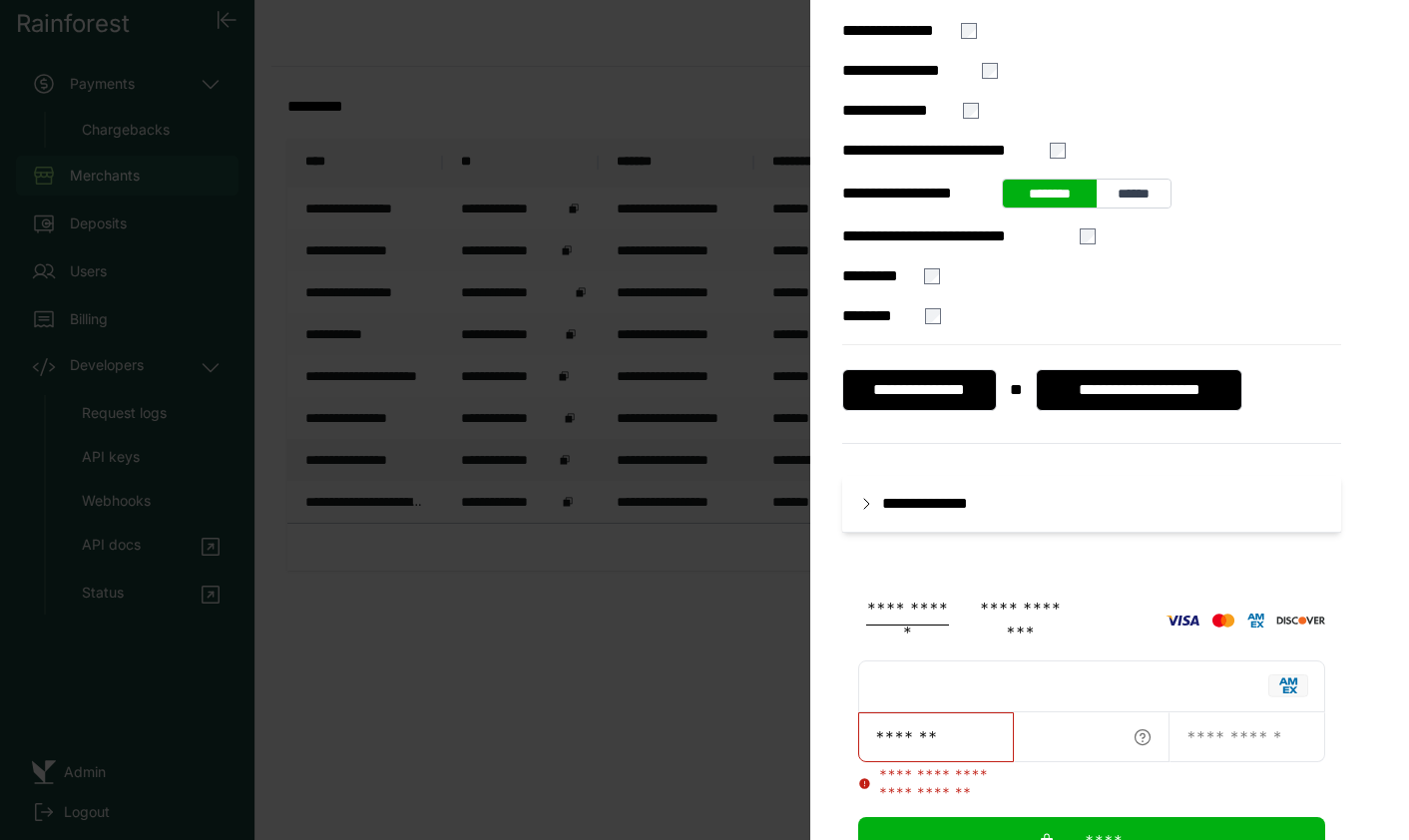 type on "*******" 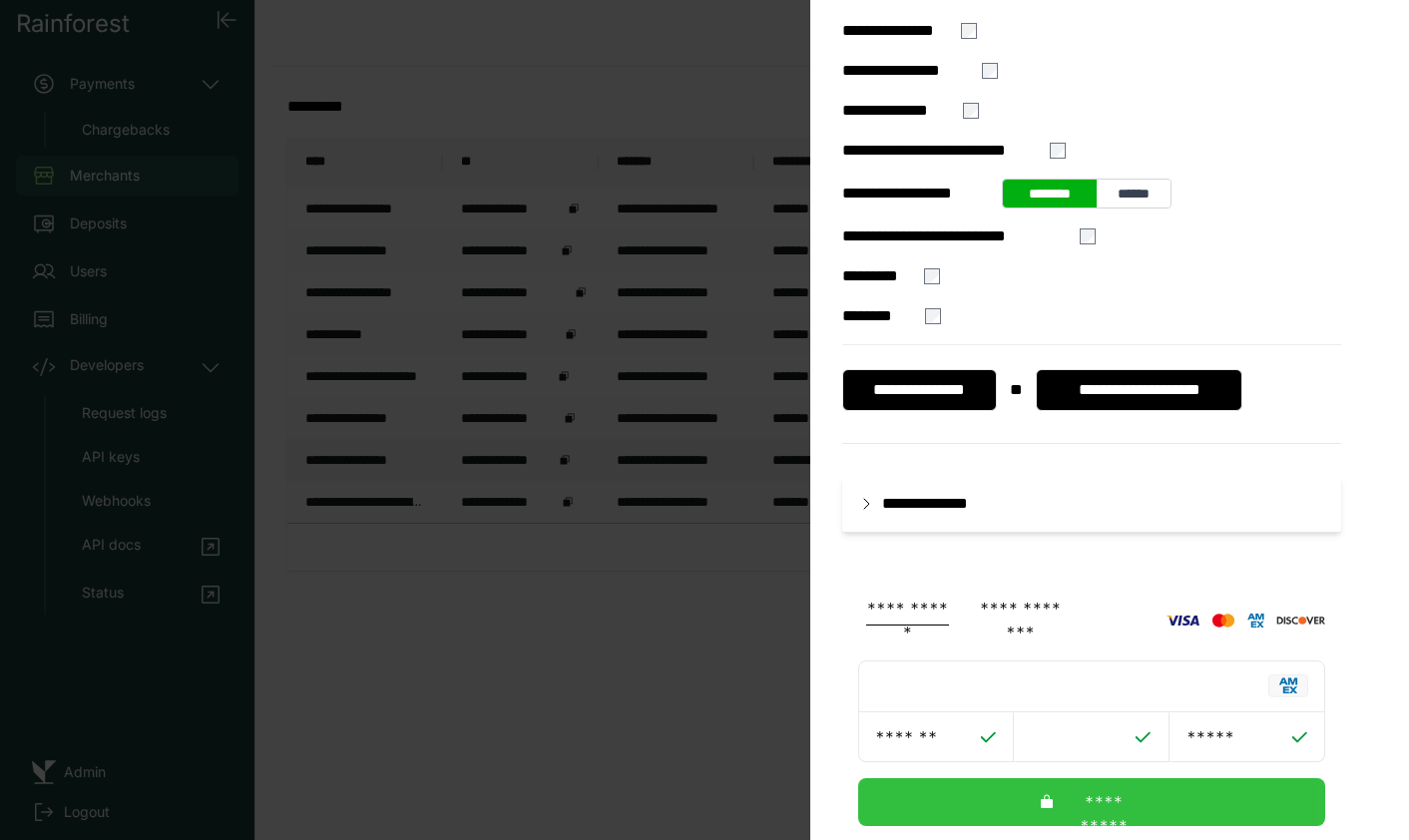 type on "*****" 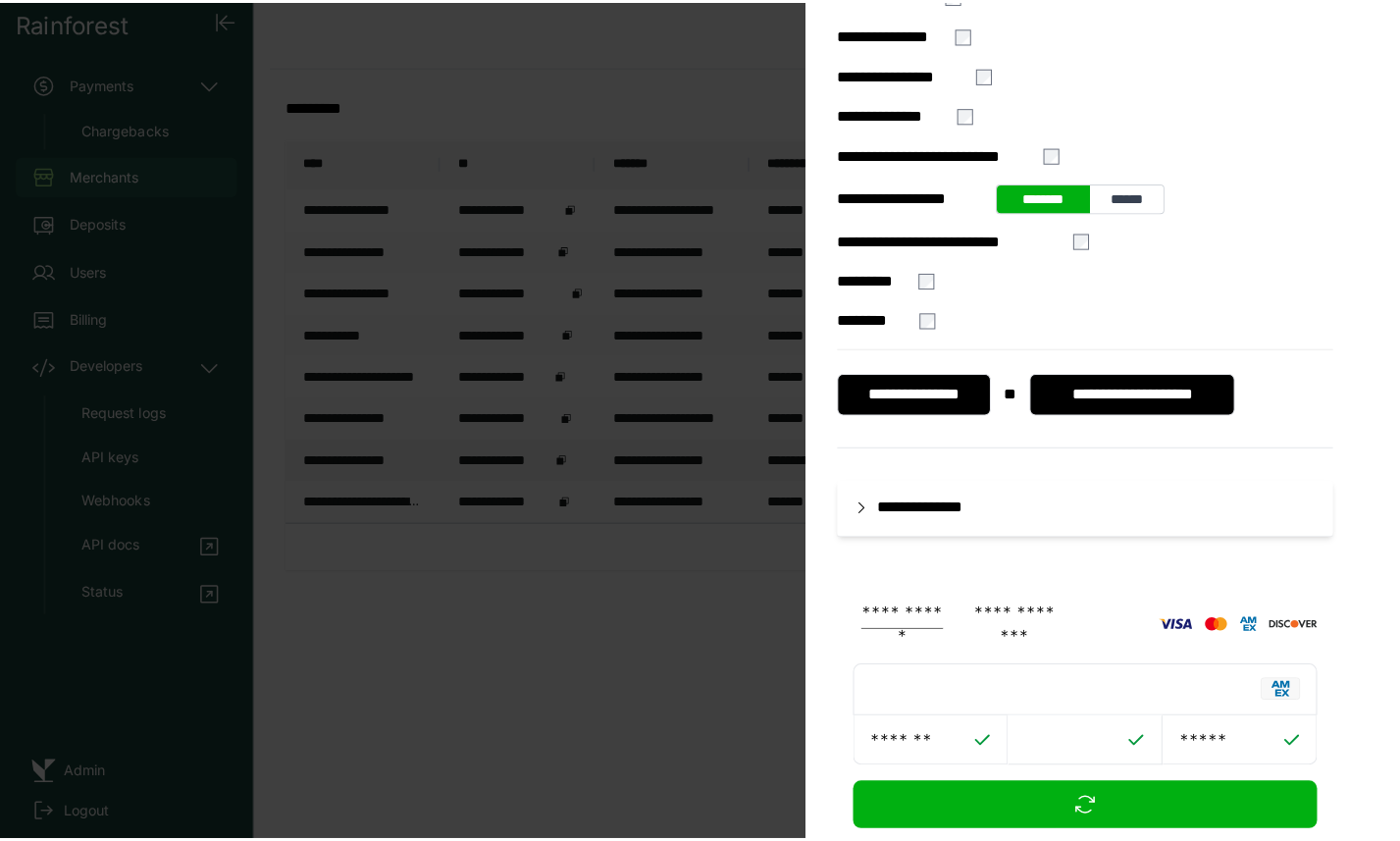 scroll, scrollTop: 0, scrollLeft: 0, axis: both 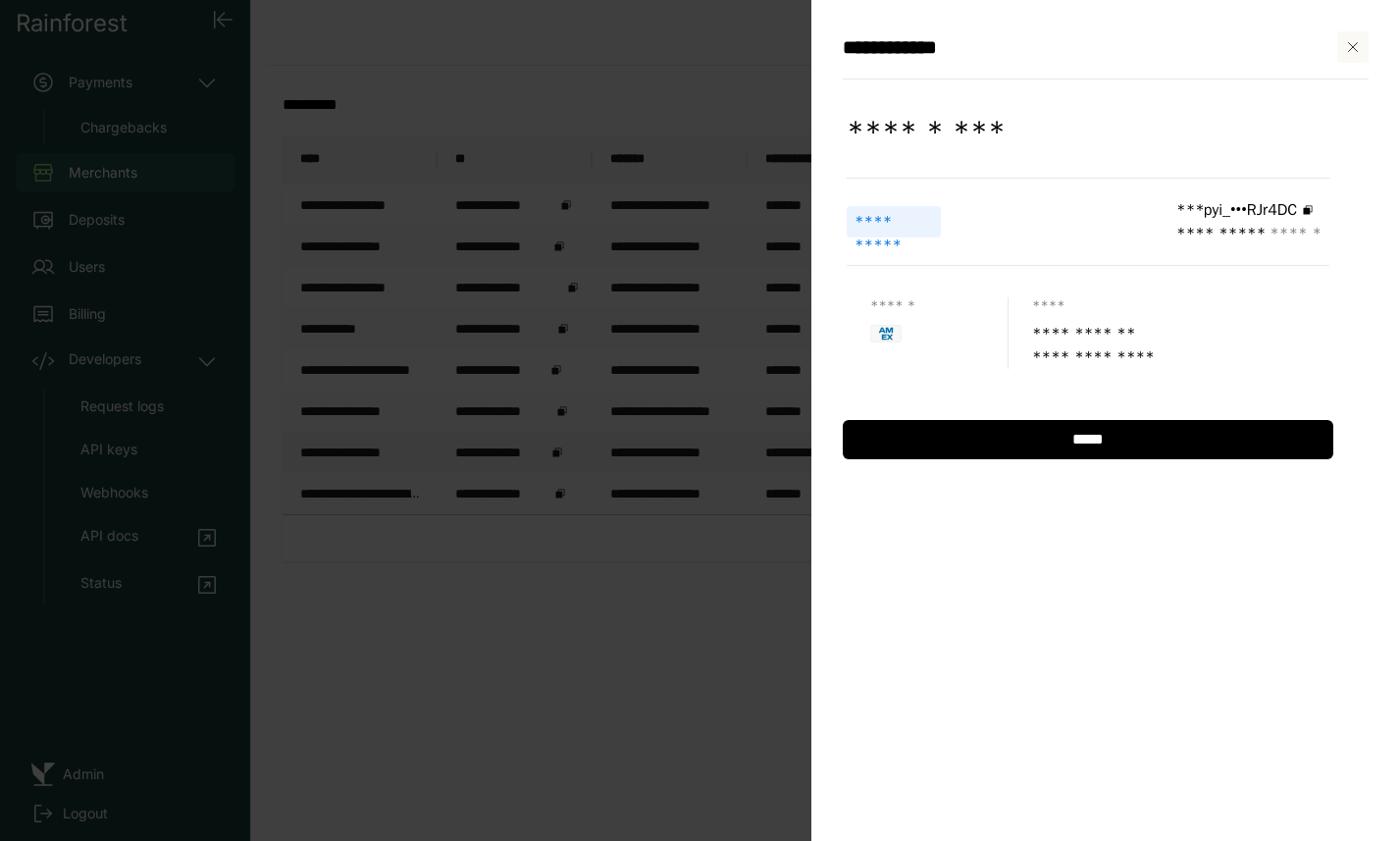 click 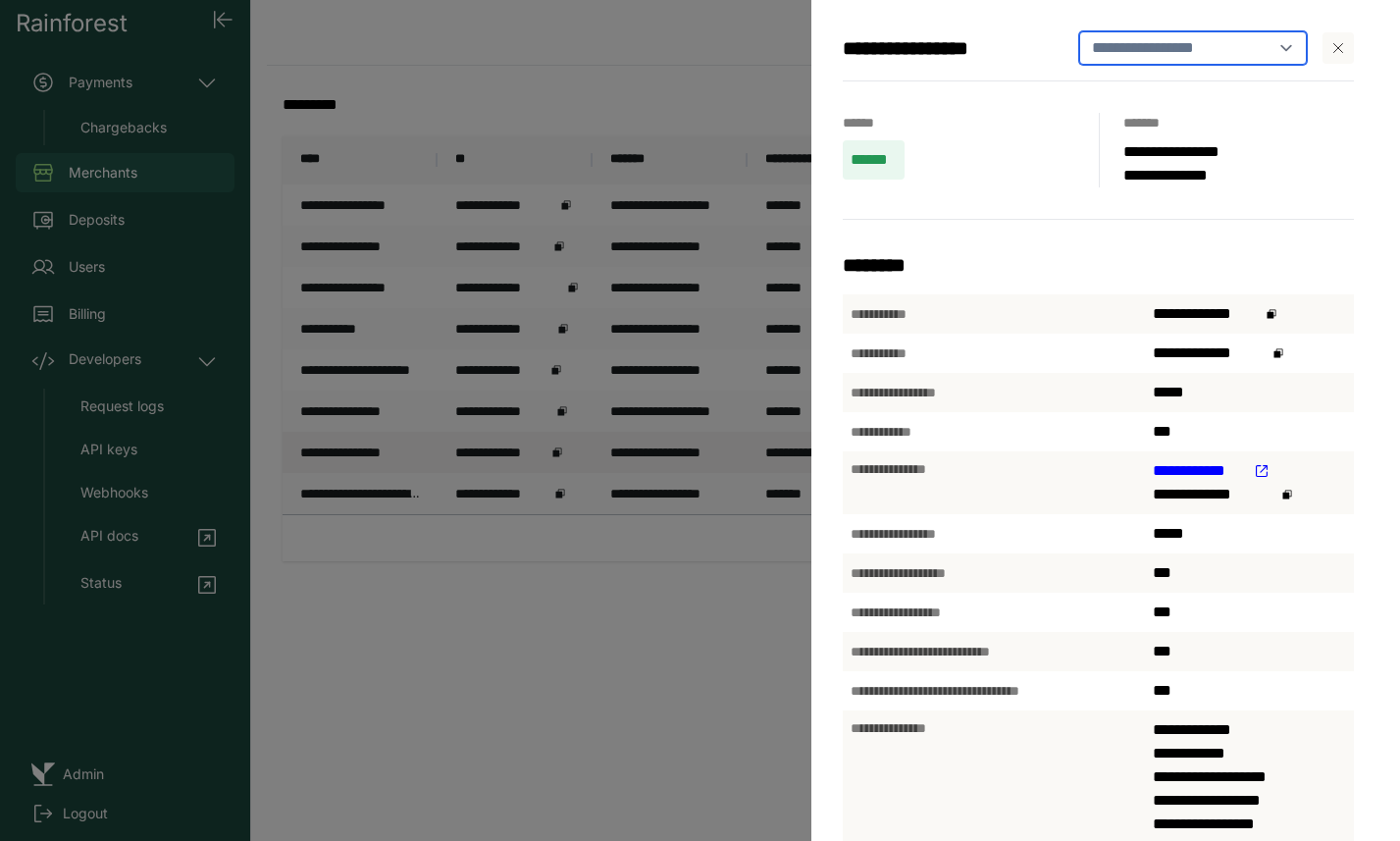 click on "**********" at bounding box center [1193, 48] 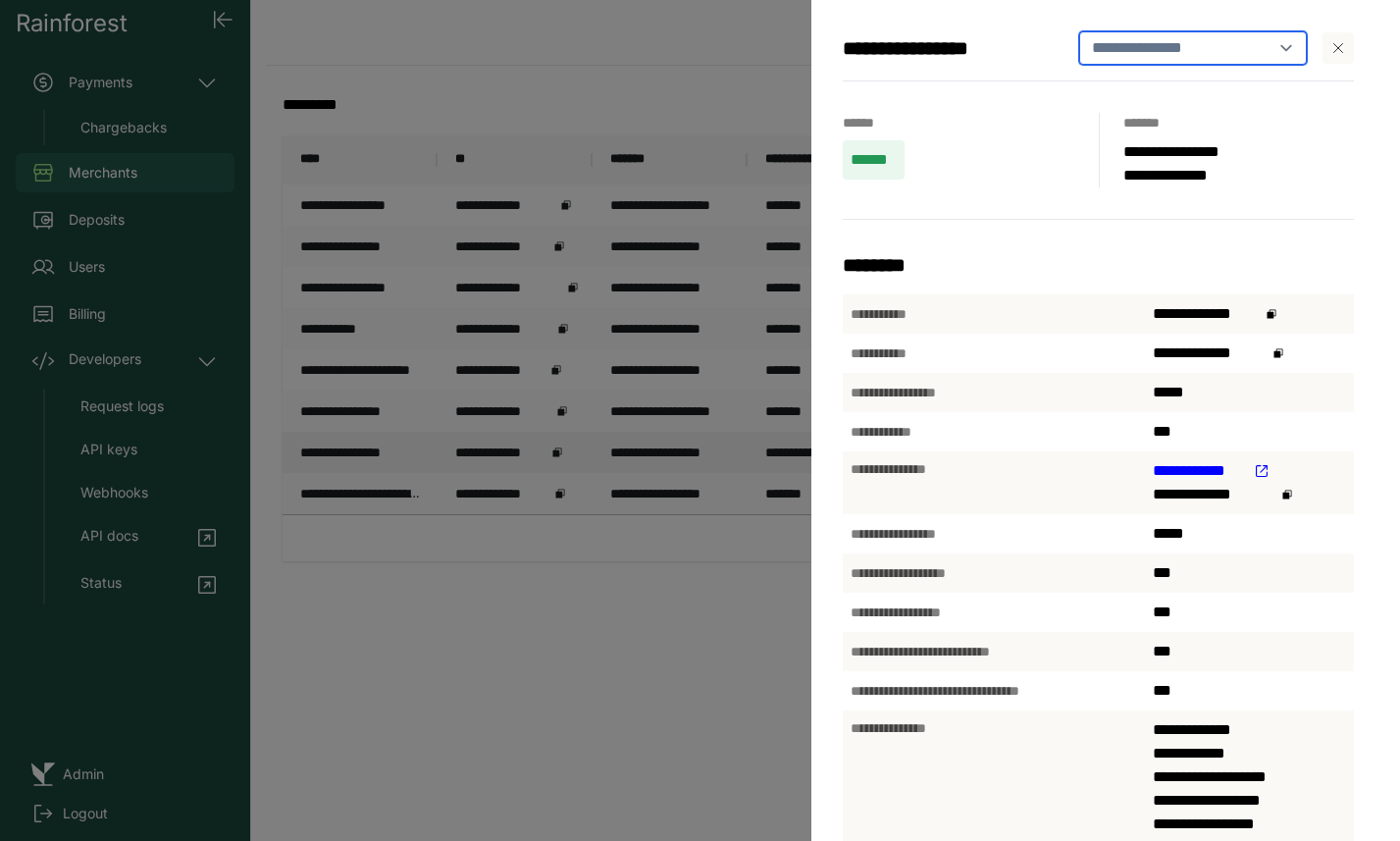 select 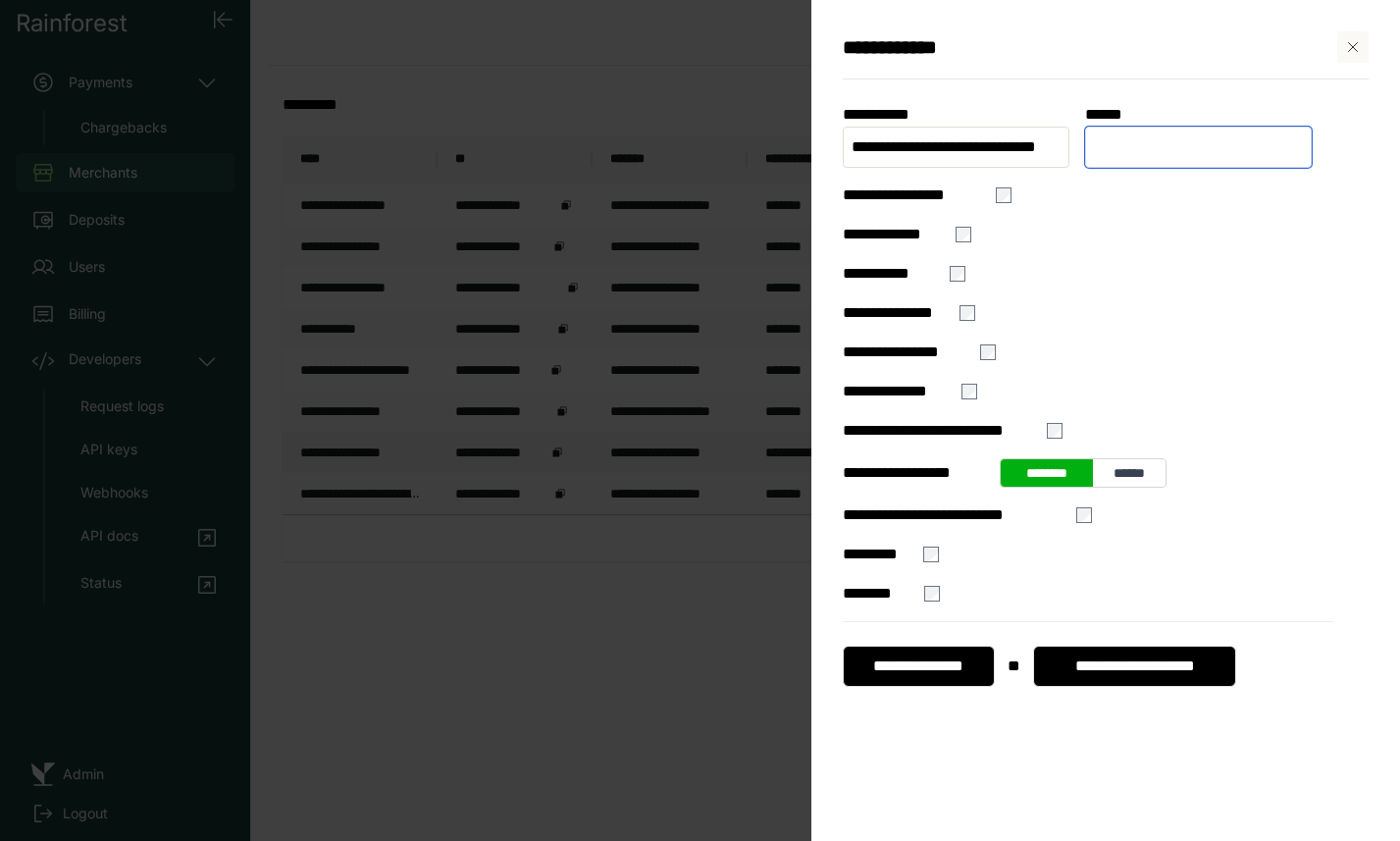 click at bounding box center (1198, 147) 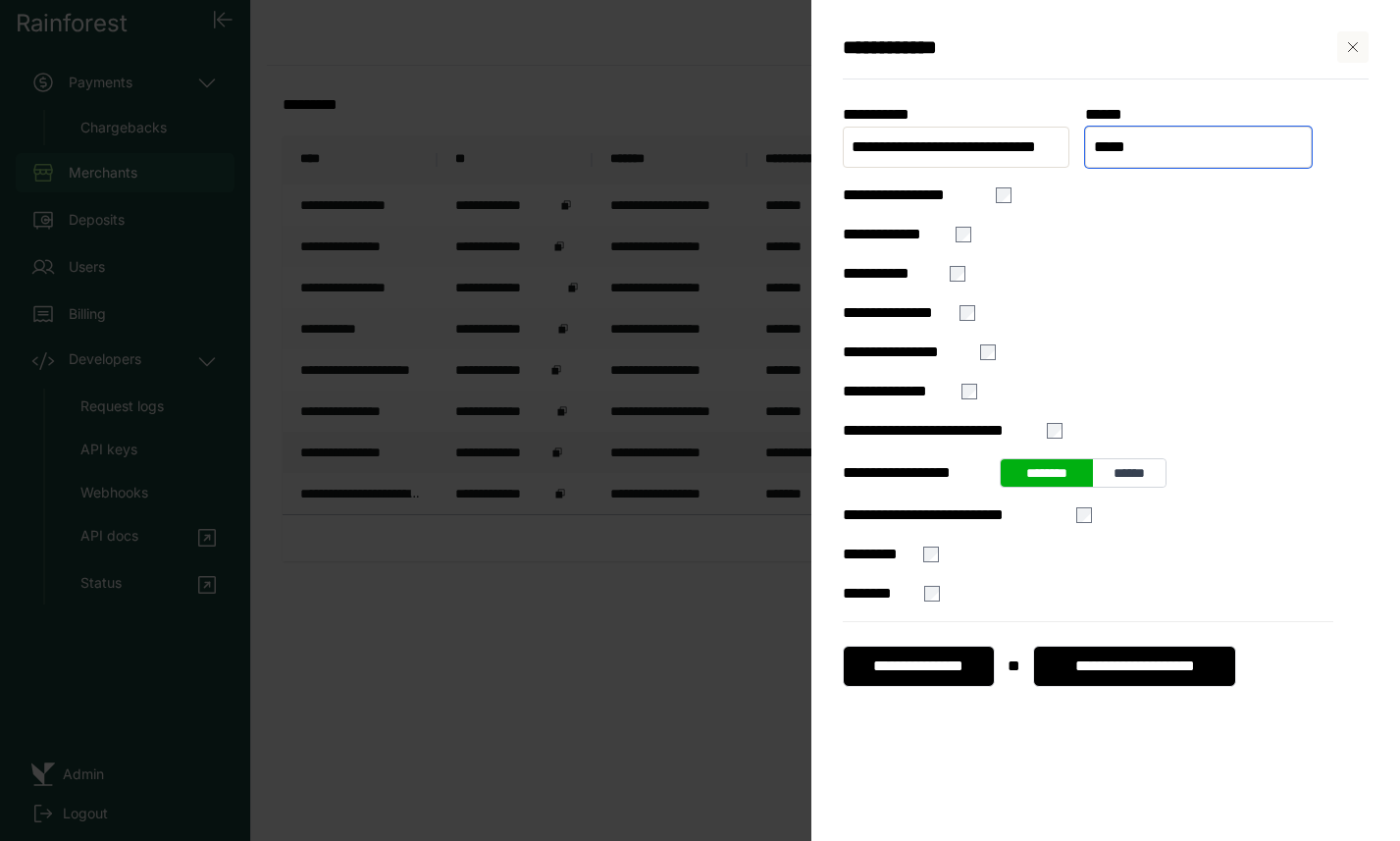 type on "*****" 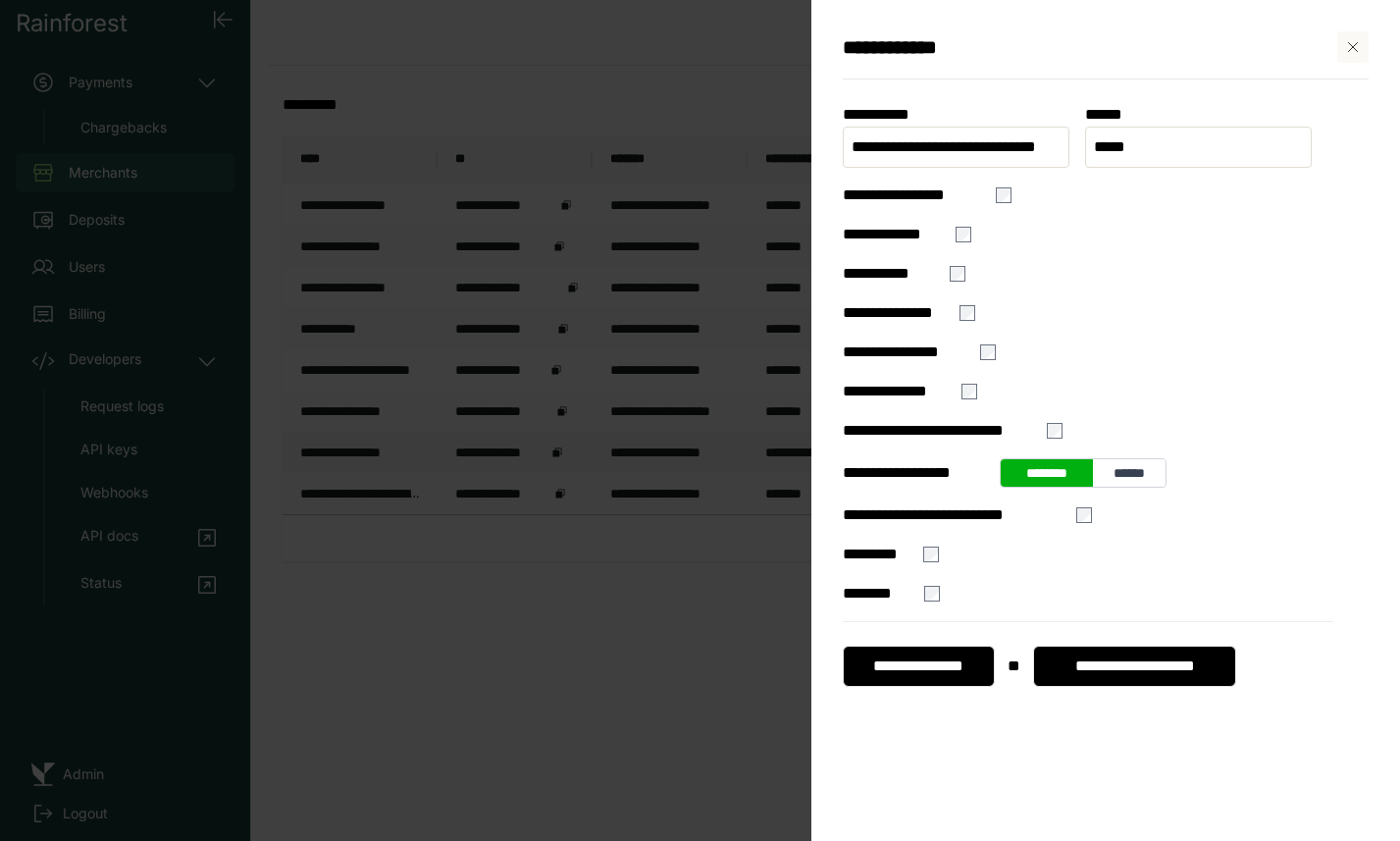 click on "**********" at bounding box center (918, 666) 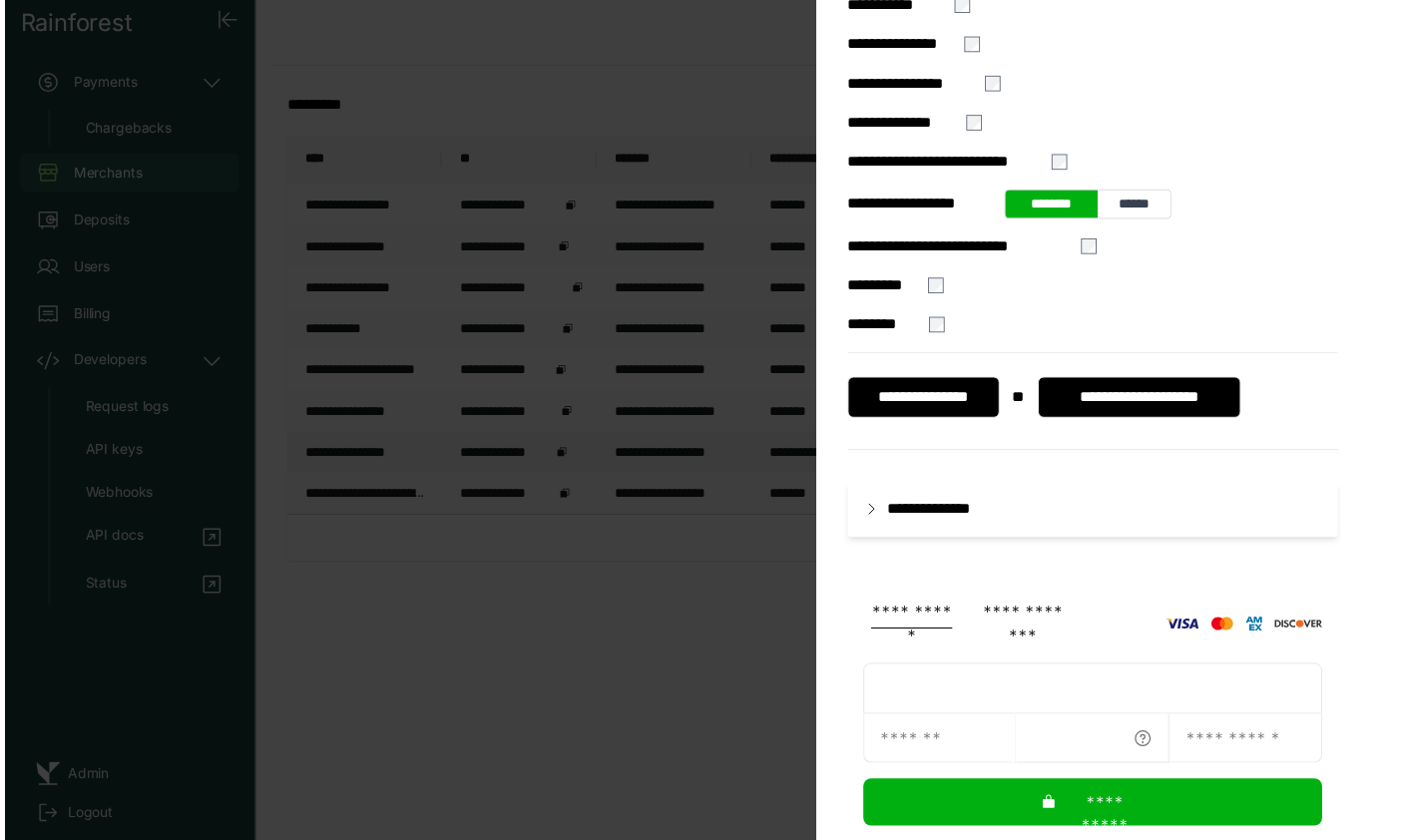 scroll, scrollTop: 287, scrollLeft: 0, axis: vertical 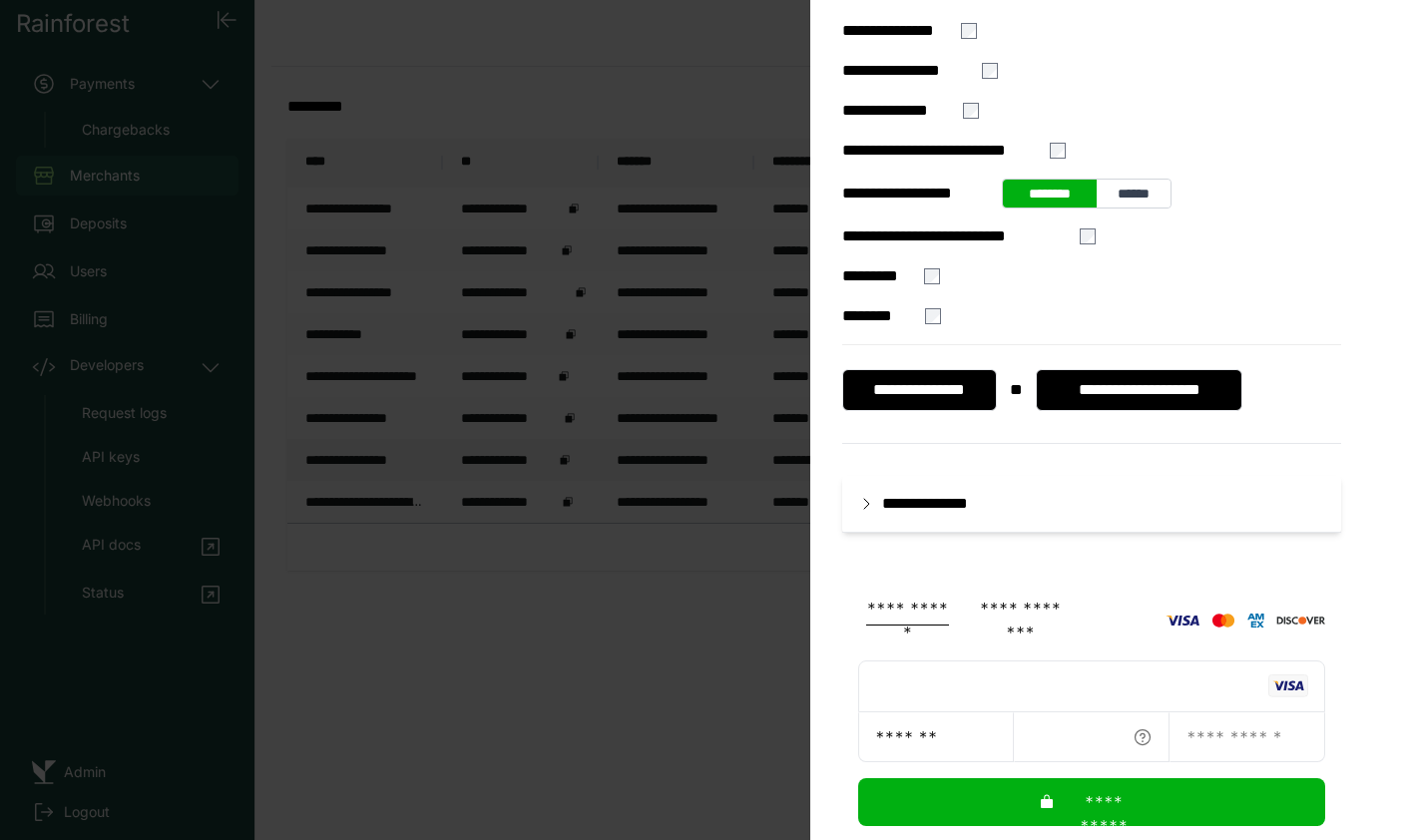 type on "*******" 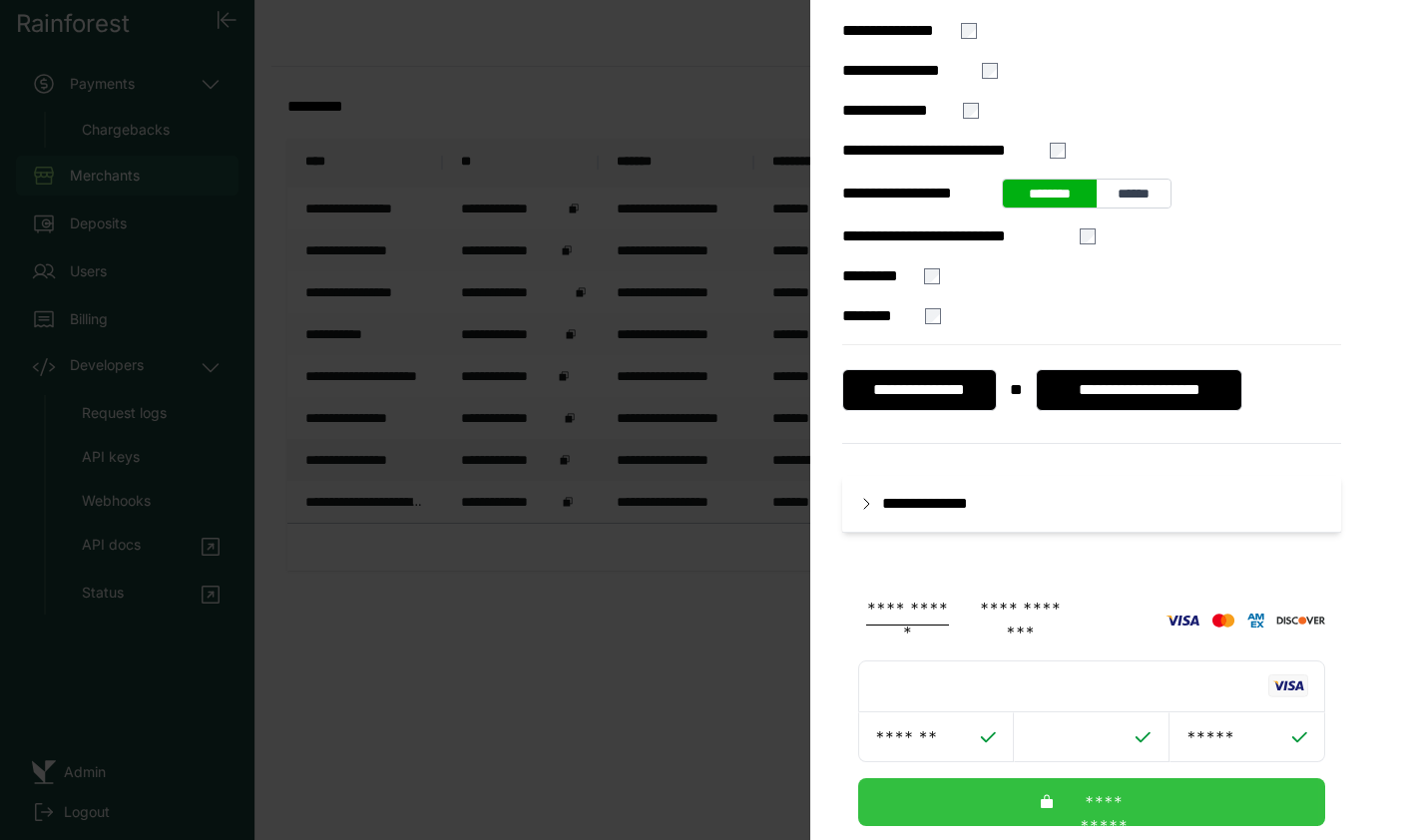 type on "*****" 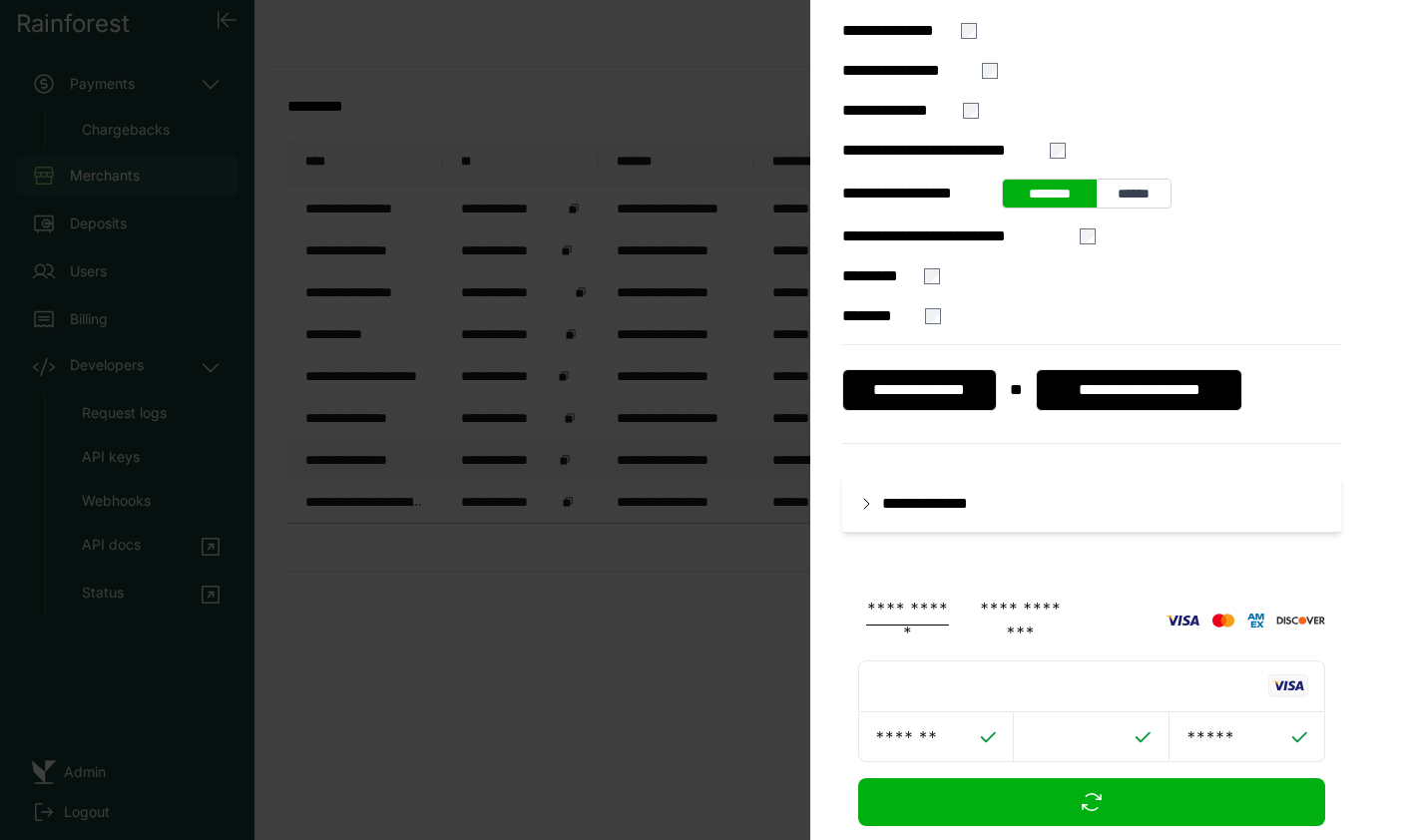 scroll, scrollTop: 15, scrollLeft: 0, axis: vertical 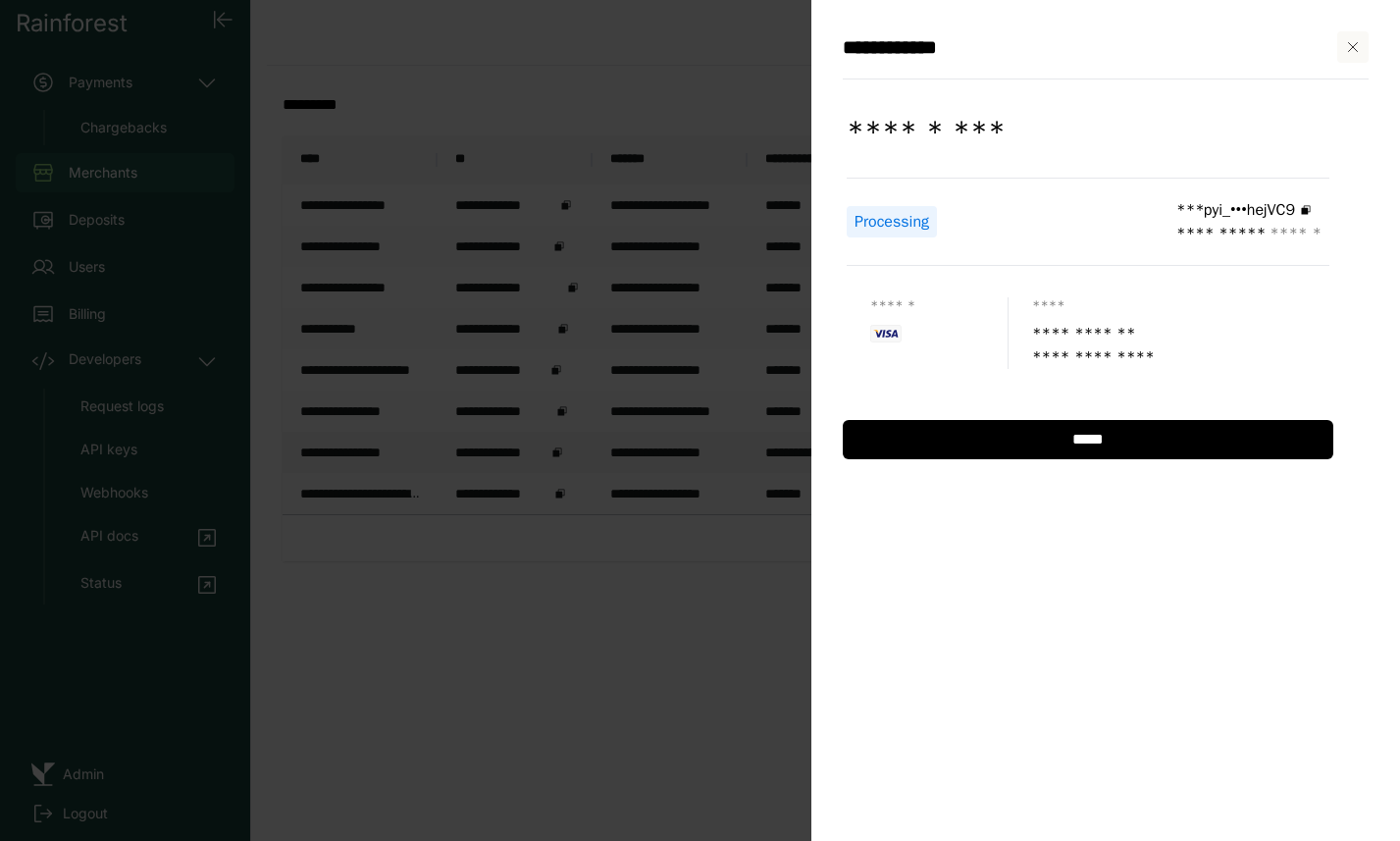 click on "**********" at bounding box center (700, 420) 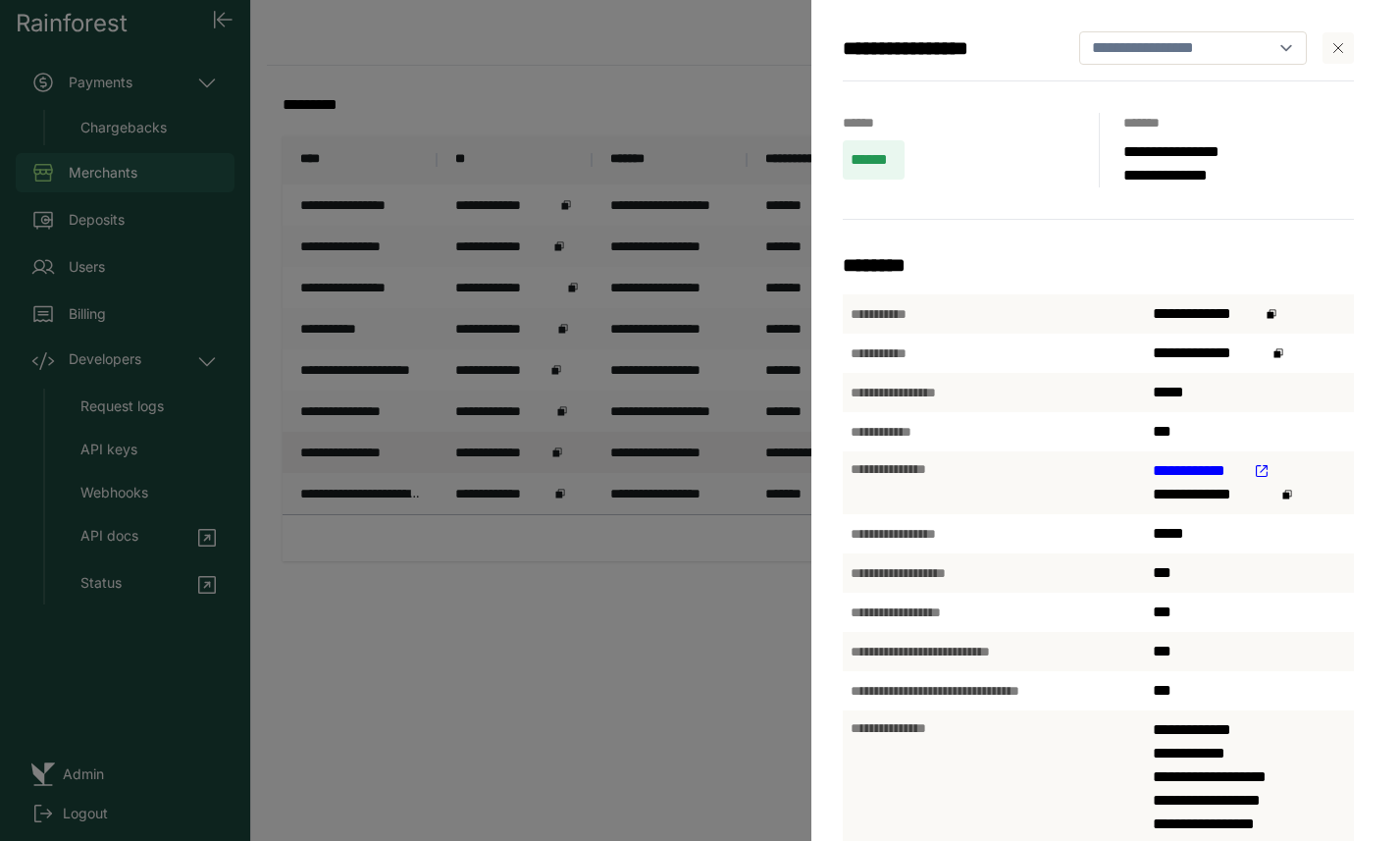 click on "**********" at bounding box center (700, 420) 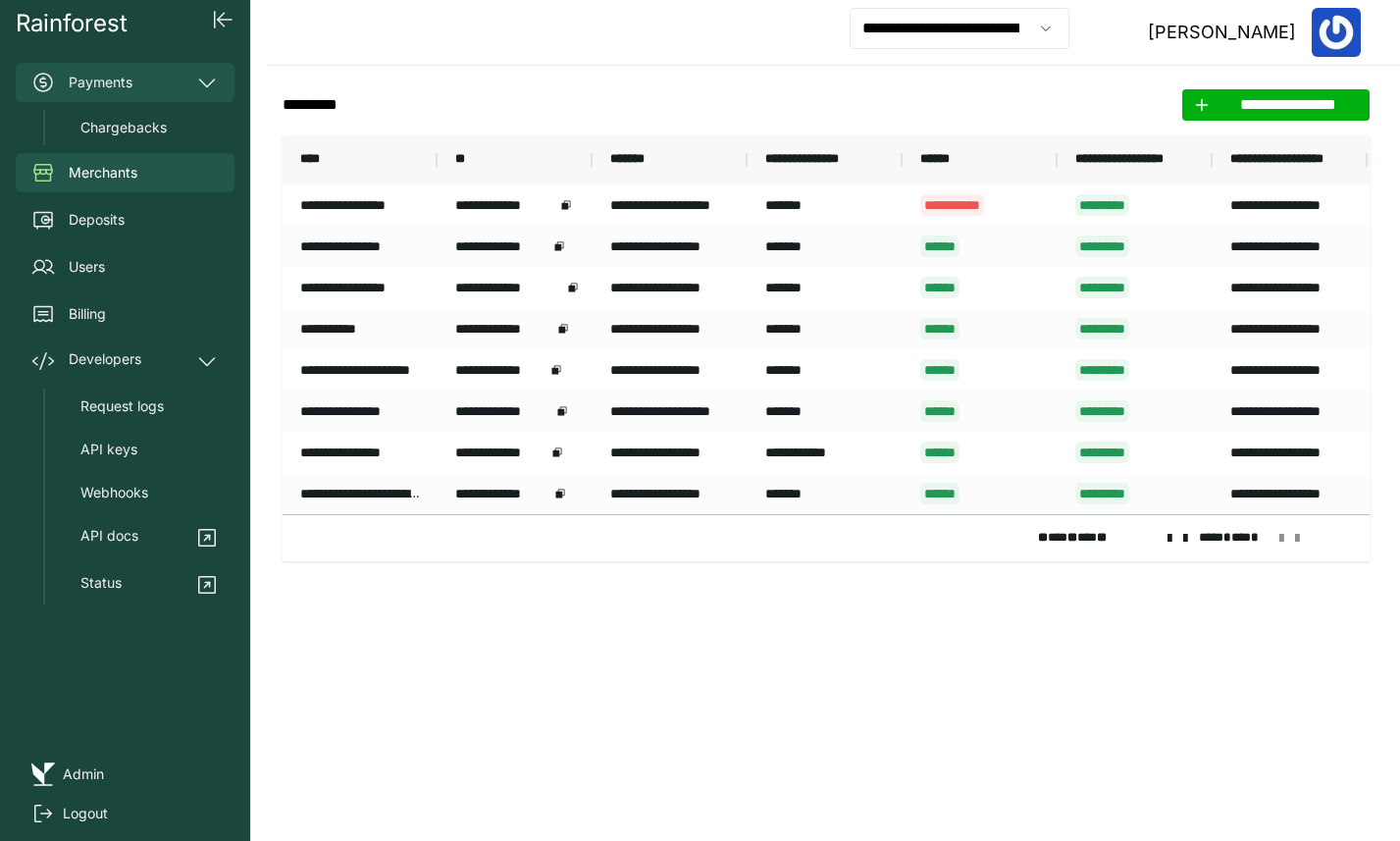 click on "Payments" at bounding box center [125, 82] 